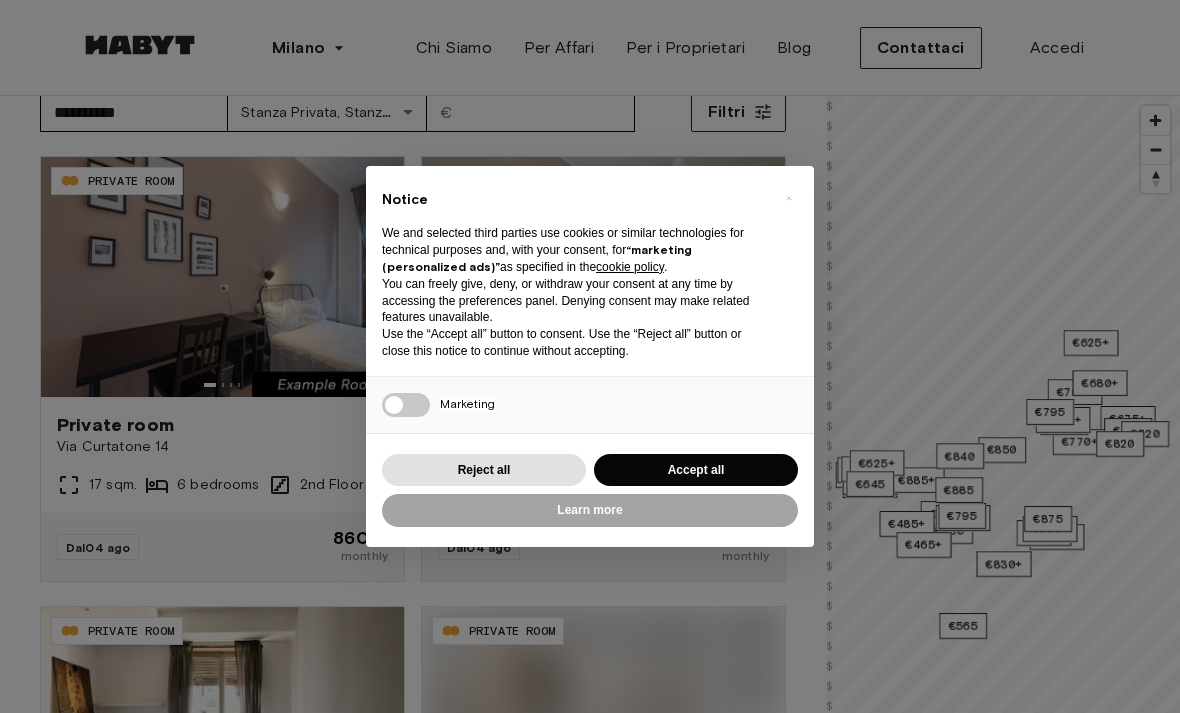 scroll, scrollTop: 130, scrollLeft: 0, axis: vertical 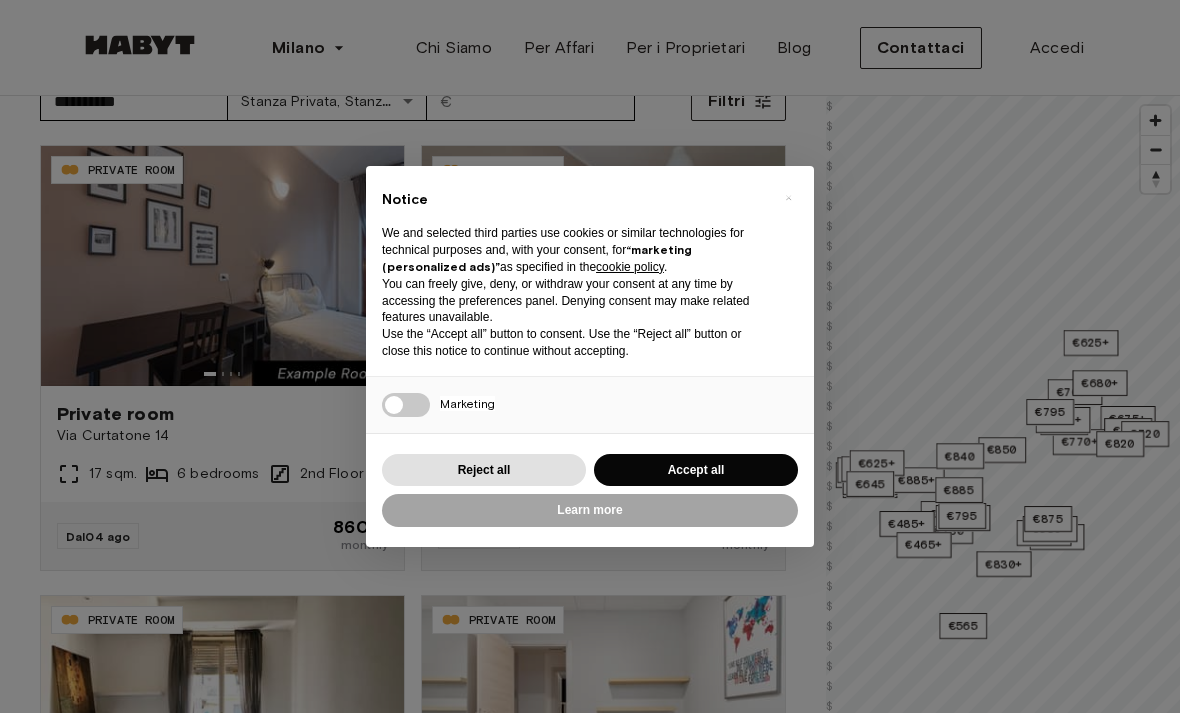 click on "×
Notice We   and selected third parties   use cookies or similar technologies for technical purposes and, with your consent, for  “marketing (personalized ads)”  as specified in the  cookie policy .  You can freely give, deny, or withdraw your consent at any time by accessing the preferences panel.  Denying consent may make related features unavailable. Use the “Accept all” button to consent. Use the “Reject all” button or close this notice to continue without accepting. Necessary Marketing Press again to continue 0/1 Learn more Reject all Accept all" at bounding box center [590, 357] 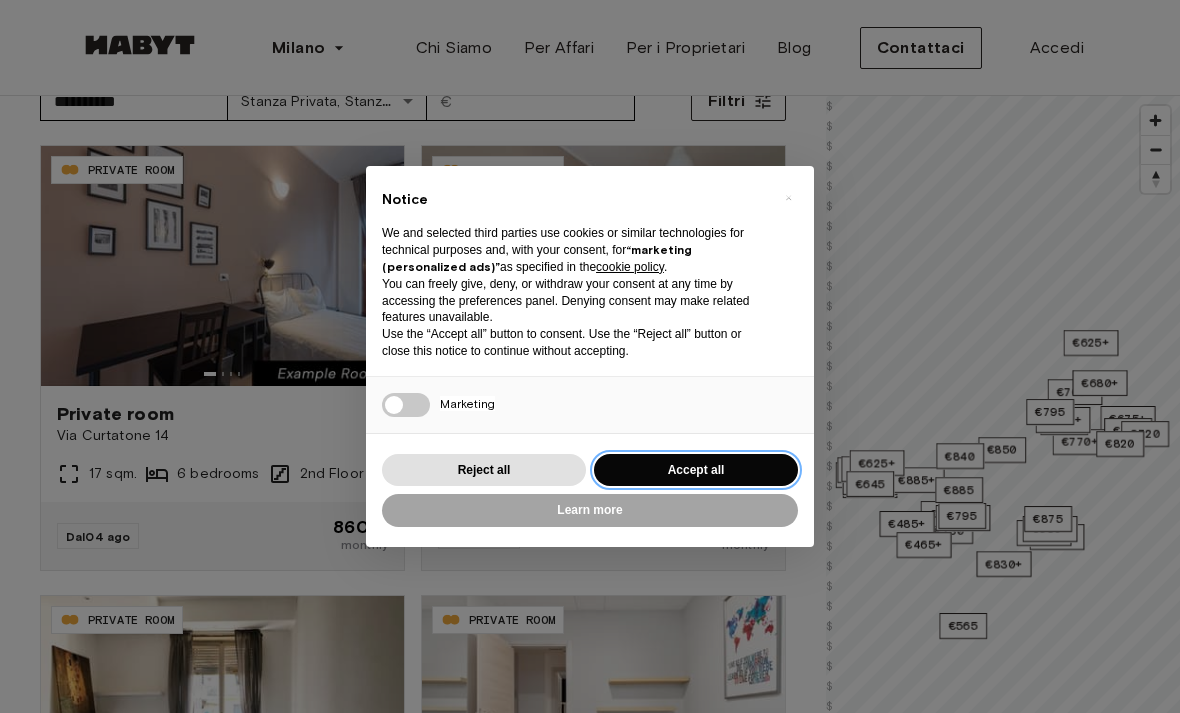 click on "Accept all" at bounding box center [696, 470] 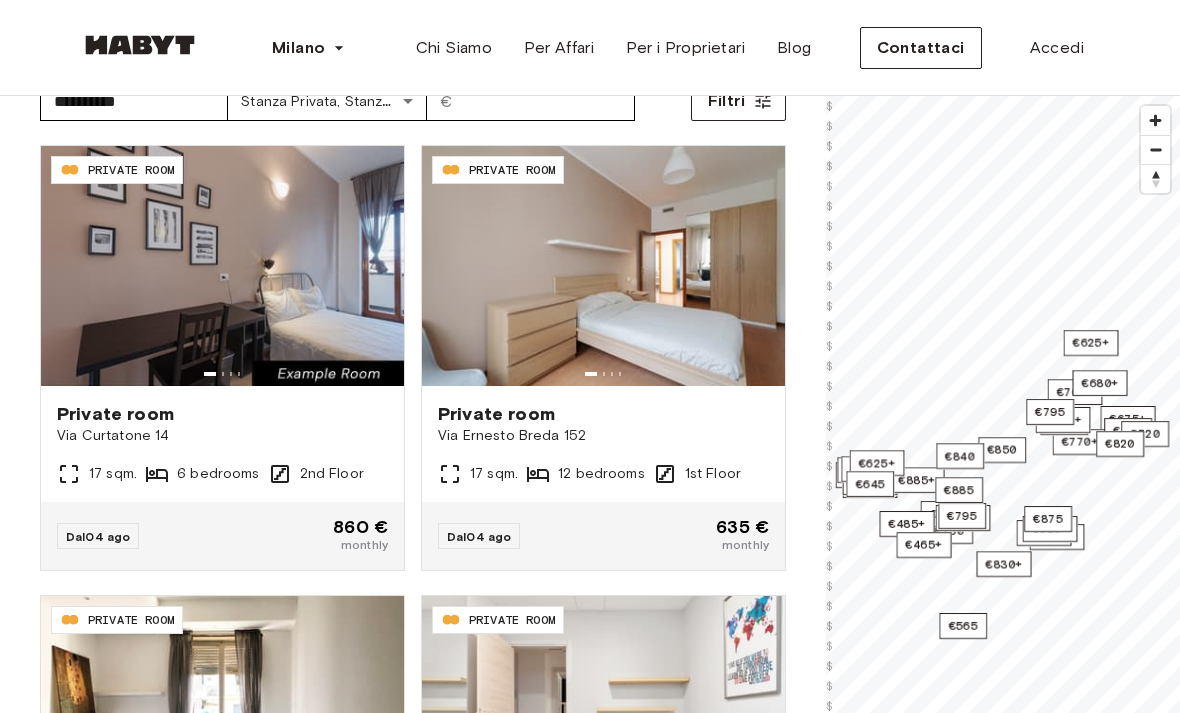 scroll, scrollTop: 0, scrollLeft: 0, axis: both 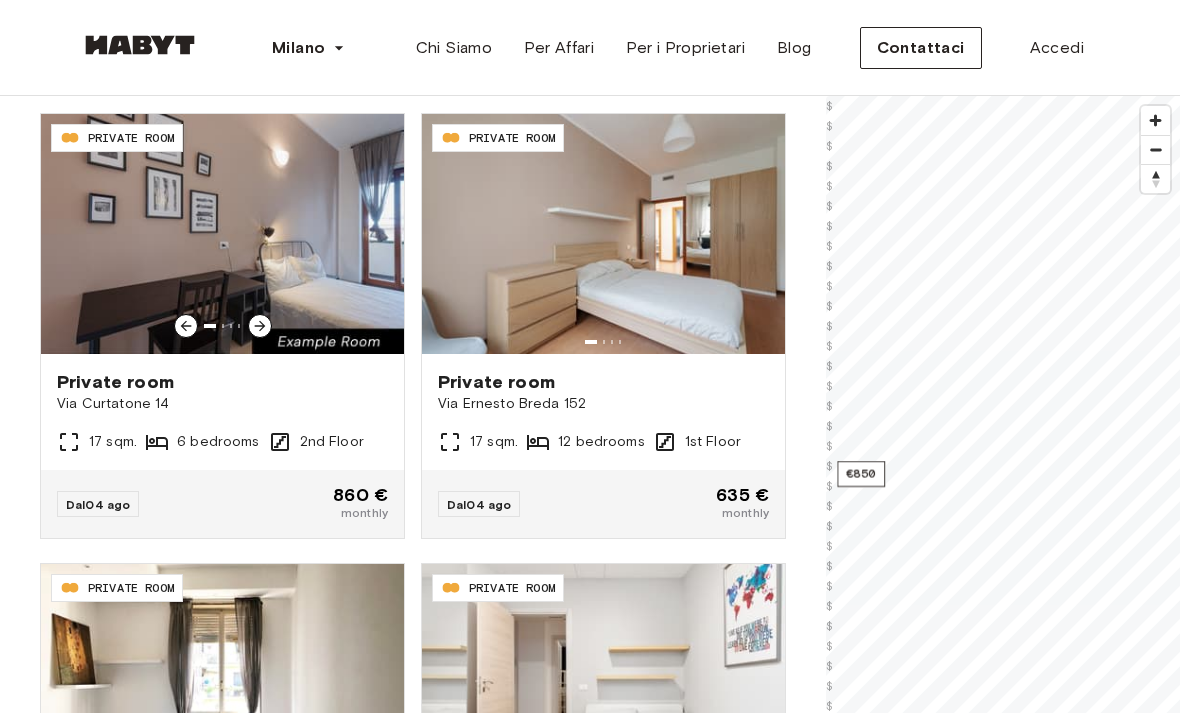 click on "€850" at bounding box center (861, 474) 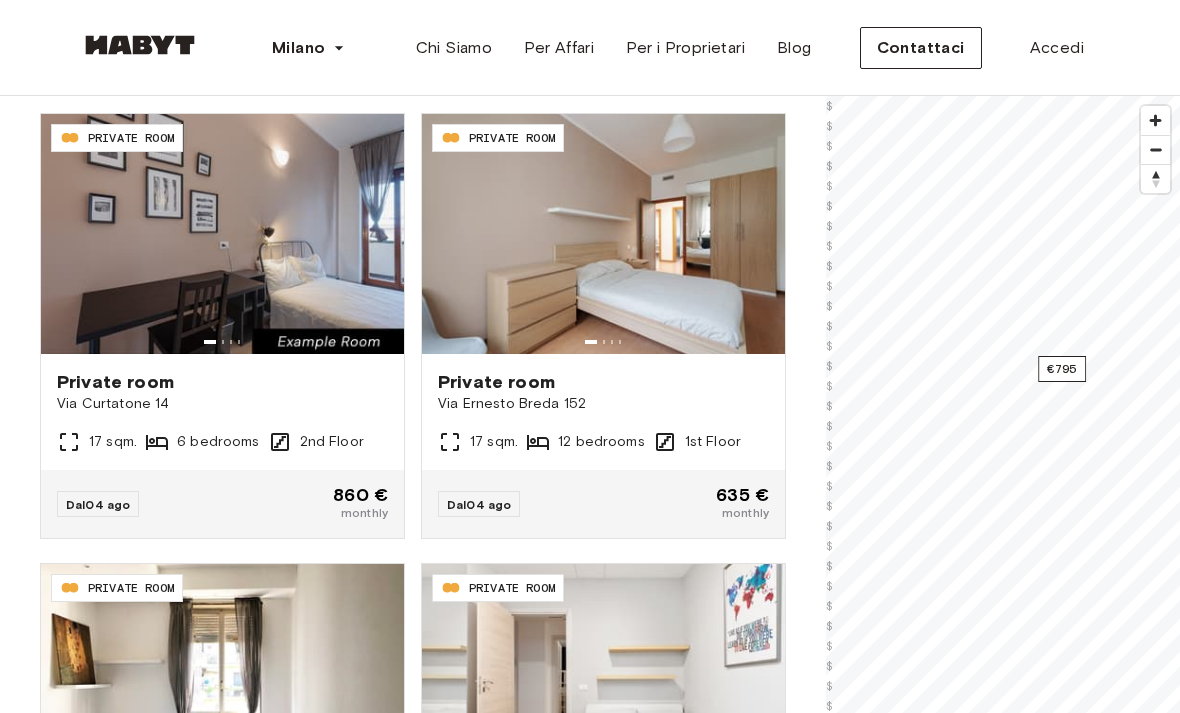 click on "€795" at bounding box center (1062, 369) 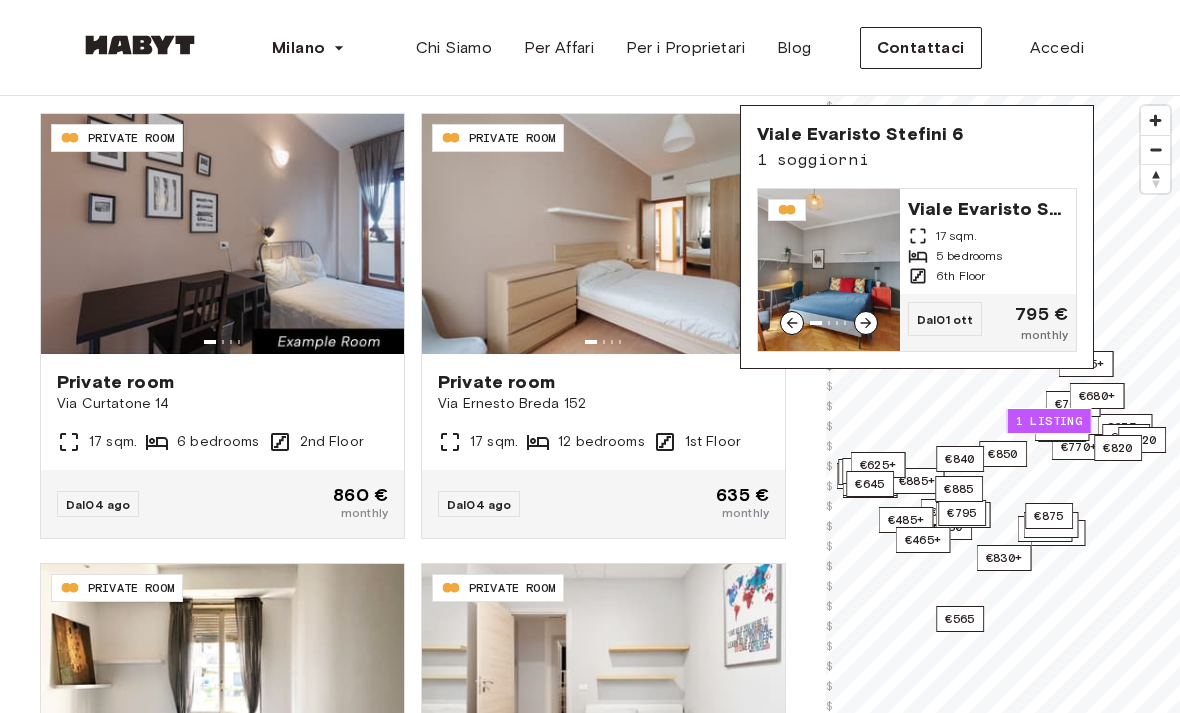 click at bounding box center [866, 323] 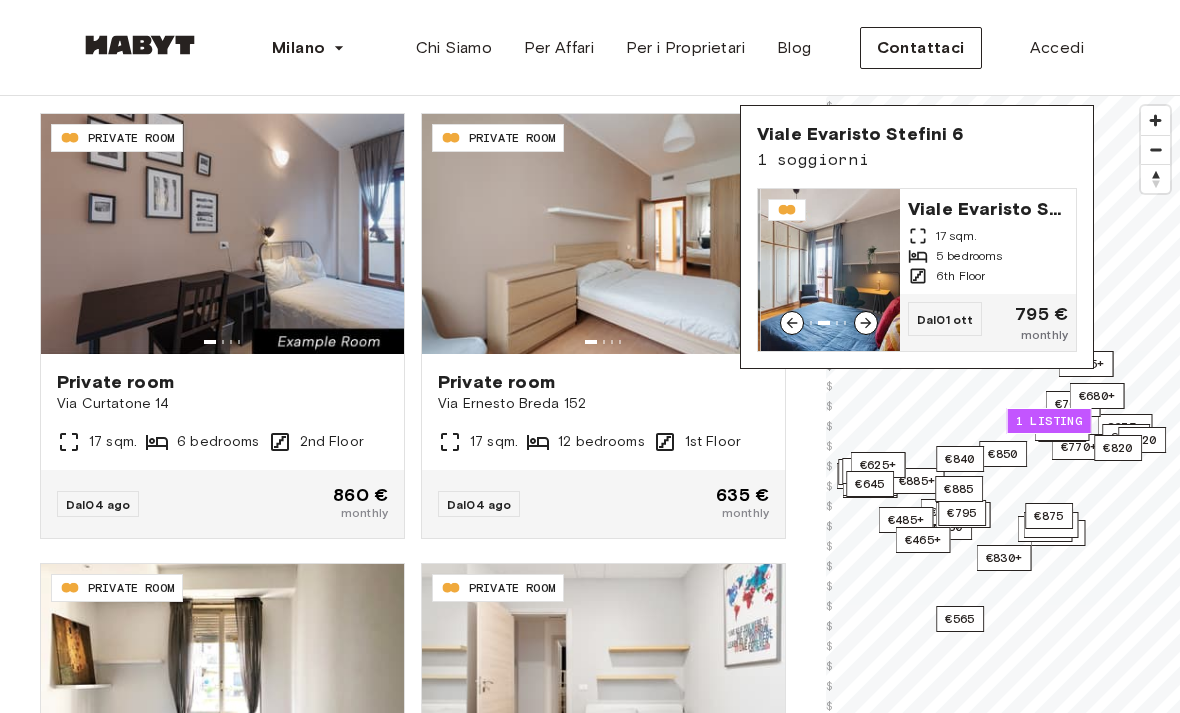 click at bounding box center [866, 323] 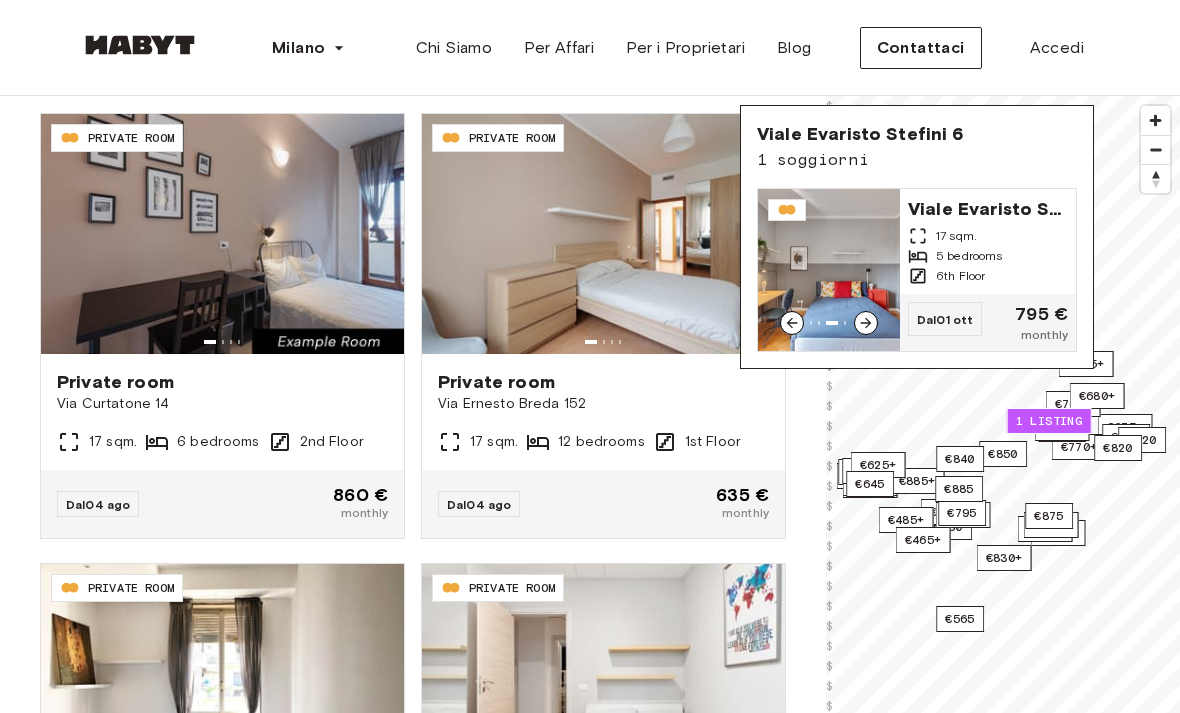 click on "Viale Evaristo Stefini 6 17 sqm. 5 bedrooms 6th Floor" at bounding box center [988, 241] 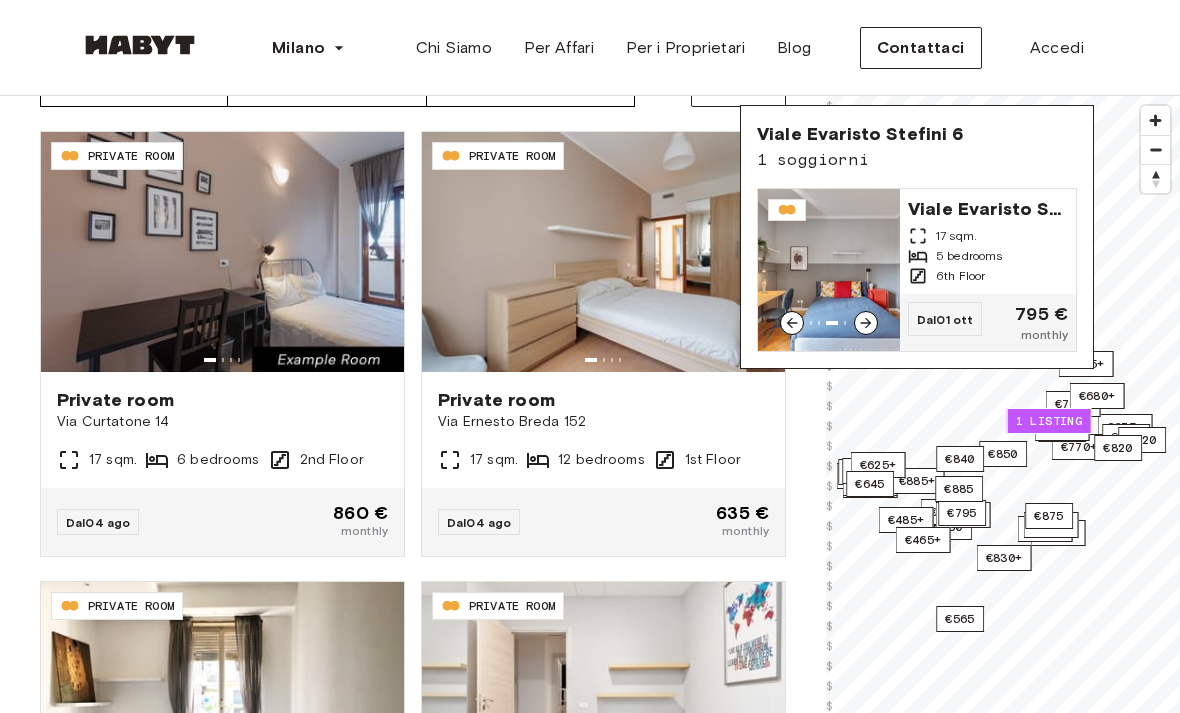 scroll, scrollTop: 143, scrollLeft: 0, axis: vertical 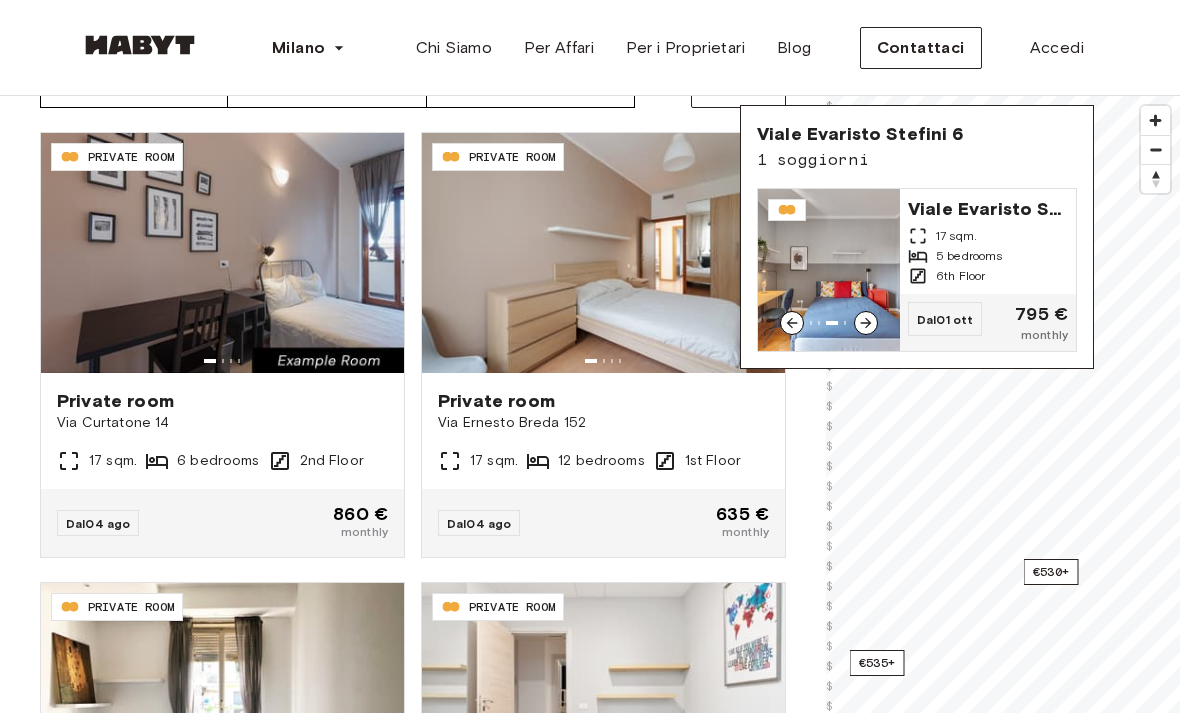 click on "€530+" at bounding box center (1051, 572) 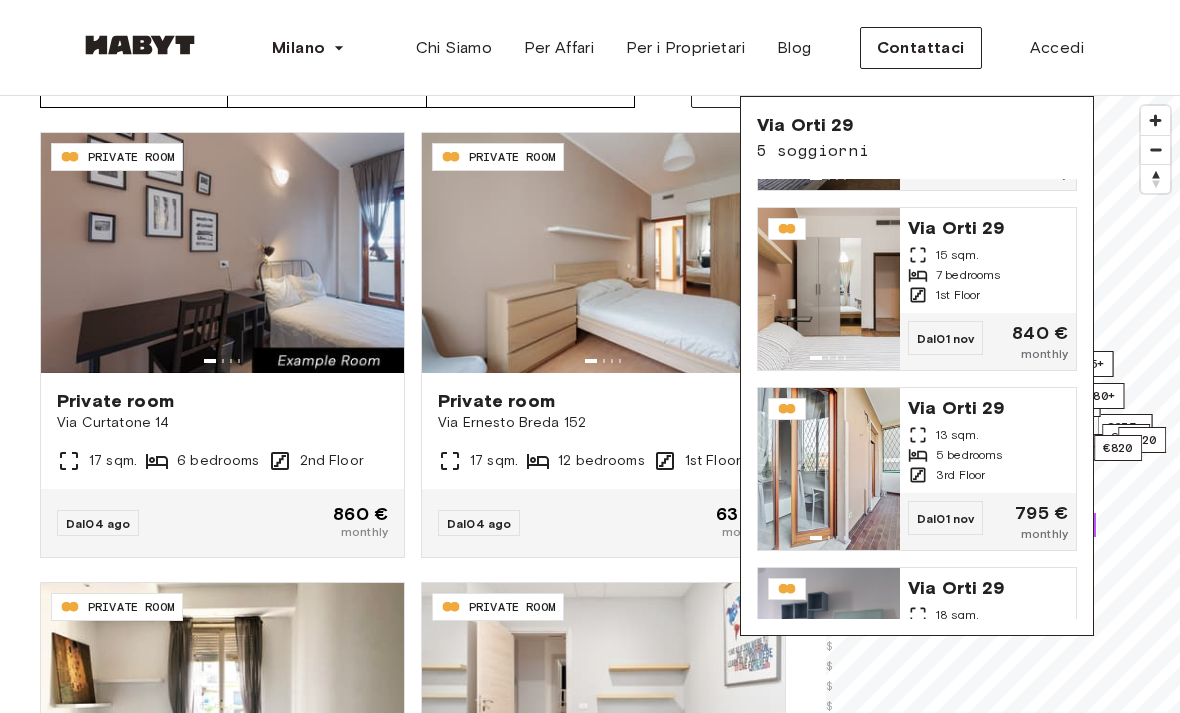 scroll, scrollTop: 329, scrollLeft: 0, axis: vertical 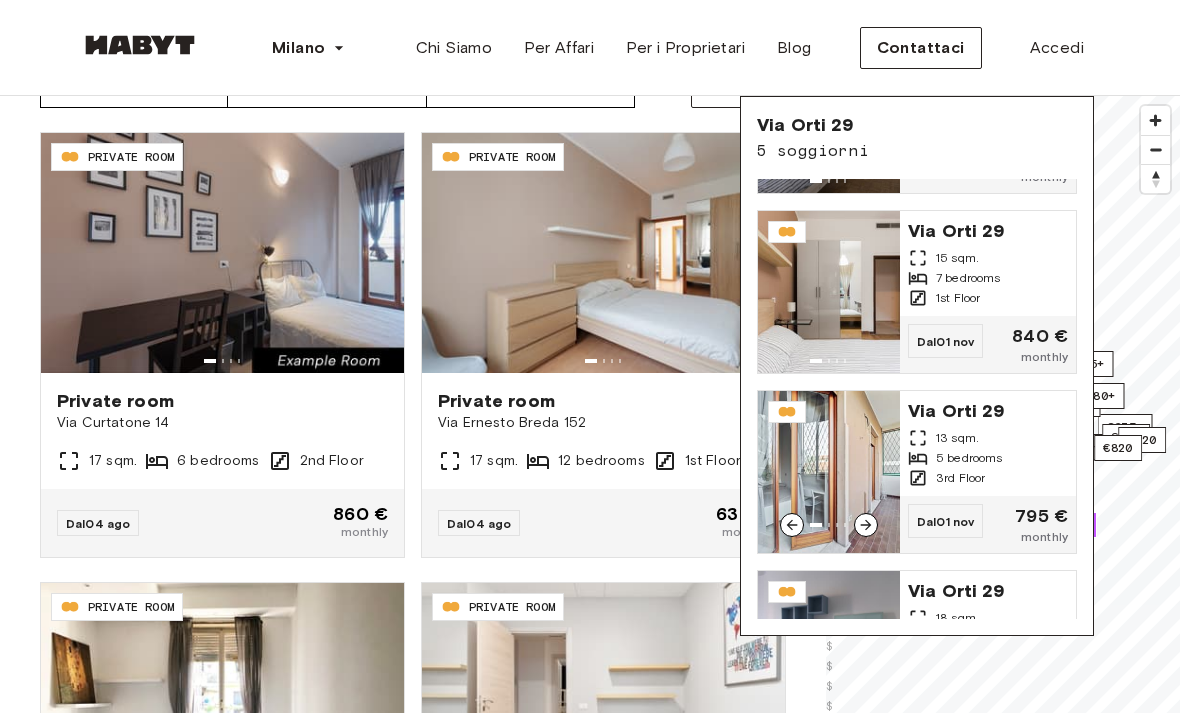 click at bounding box center [829, 472] 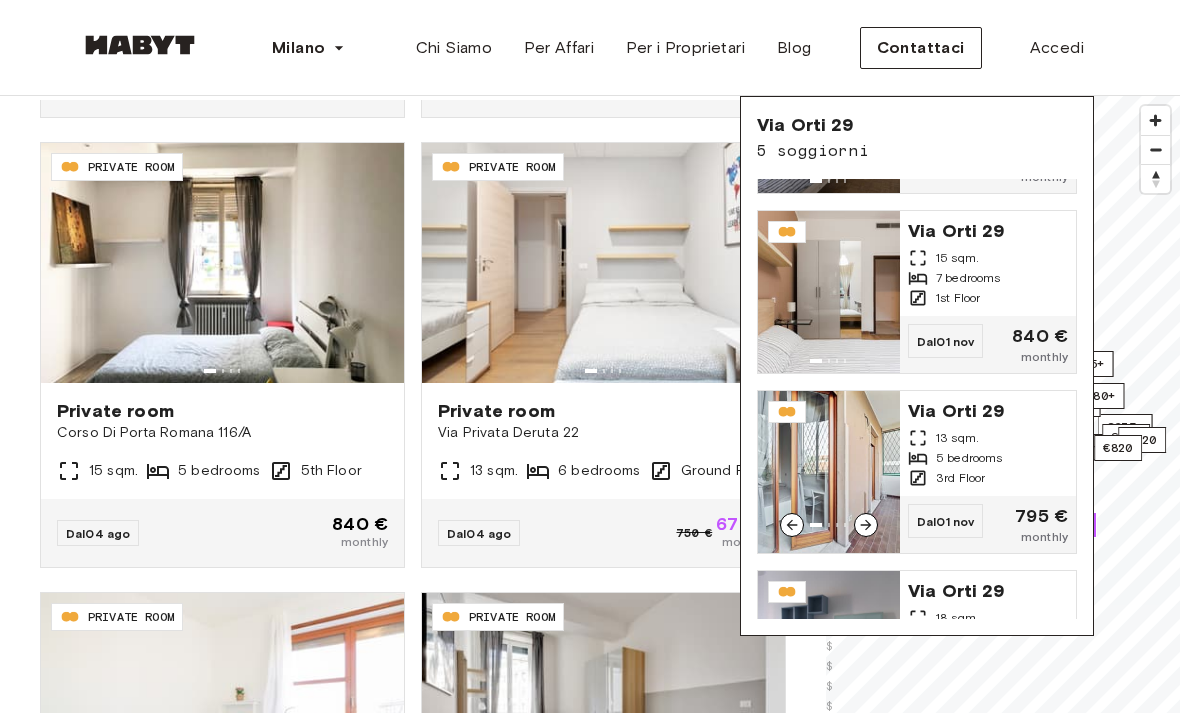 scroll, scrollTop: 410, scrollLeft: 0, axis: vertical 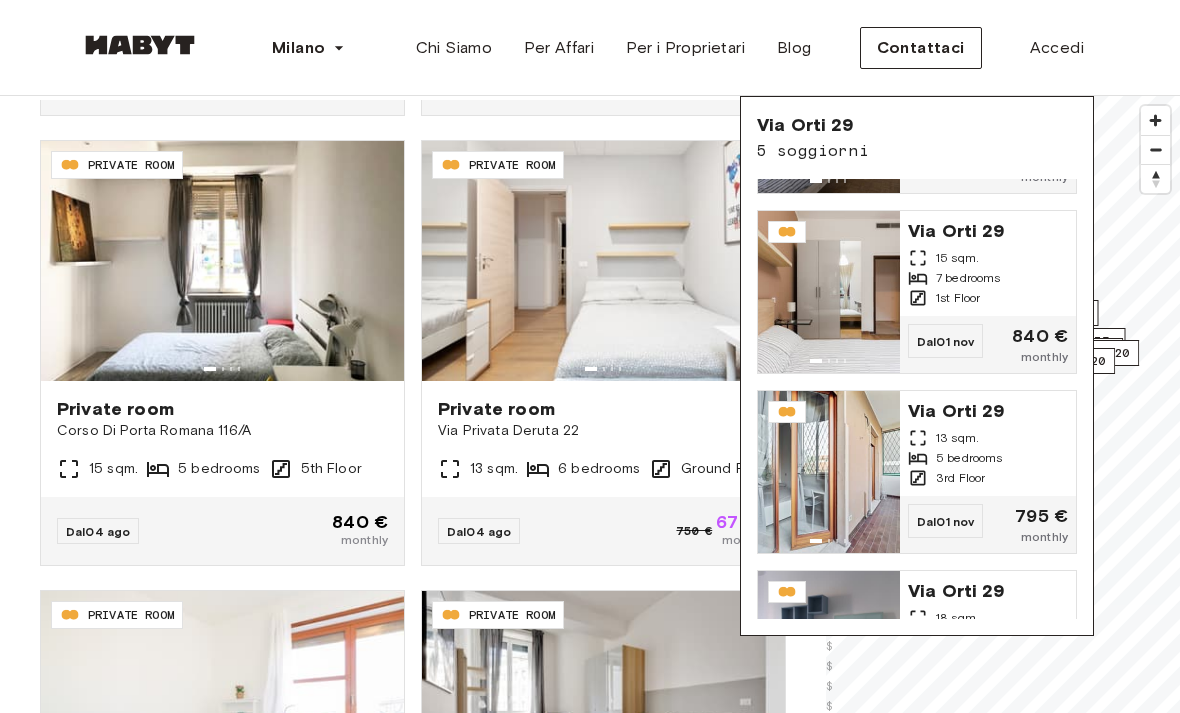 click on "Milano Europe Amsterdam Berlino Francoforte Amburgo Lisbona Madrid Milano Modena Parigi Torino Monaco Rotterdam Stoccarda Düsseldorf Colonia Zurigo L'Aia Graz Bruxelles Lipsia Asia Hong Kong Singapore Seoul Phuket Tokyo Chi Siamo Per Affari Per i Proprietari Blog Contattaci Accedi" at bounding box center [590, 48] 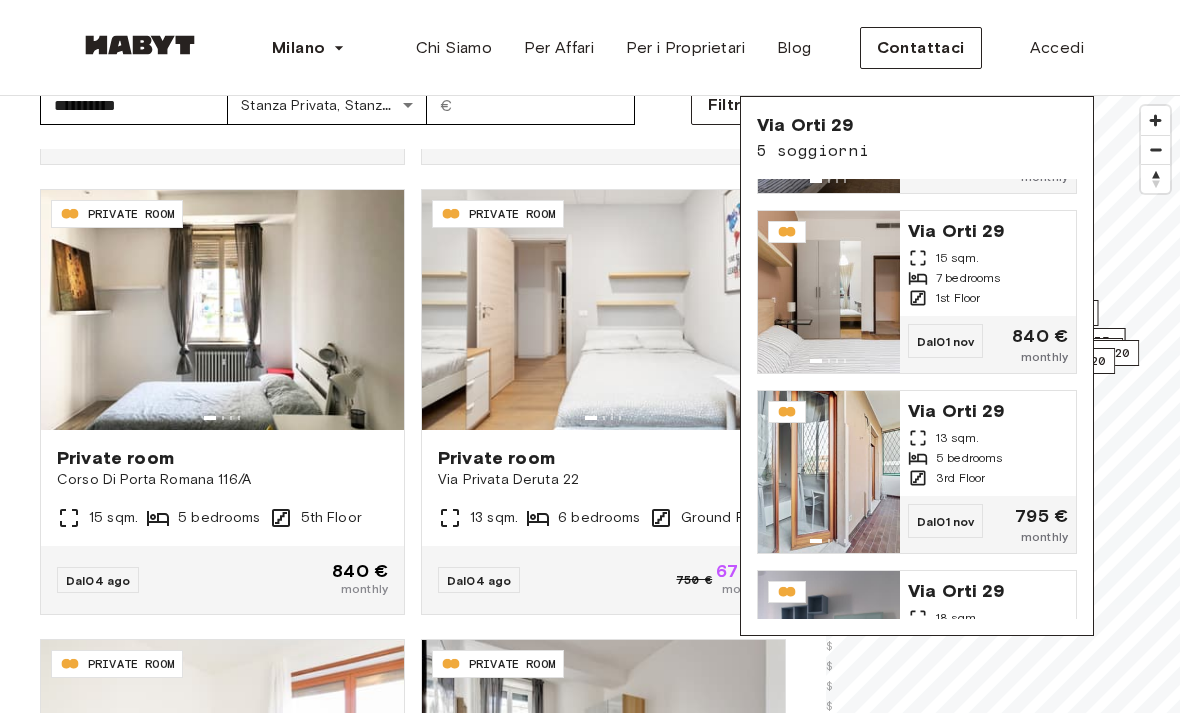 scroll, scrollTop: 125, scrollLeft: 0, axis: vertical 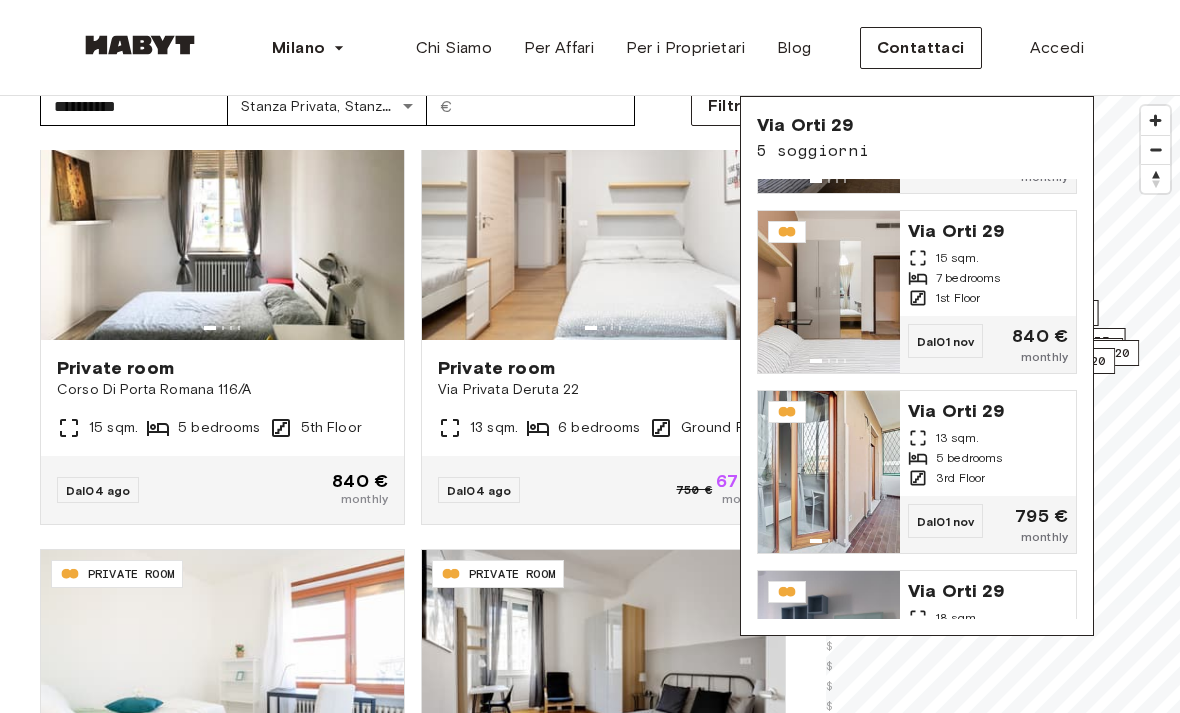 click on "Via Orti 29 5 soggiorni" at bounding box center [917, 138] 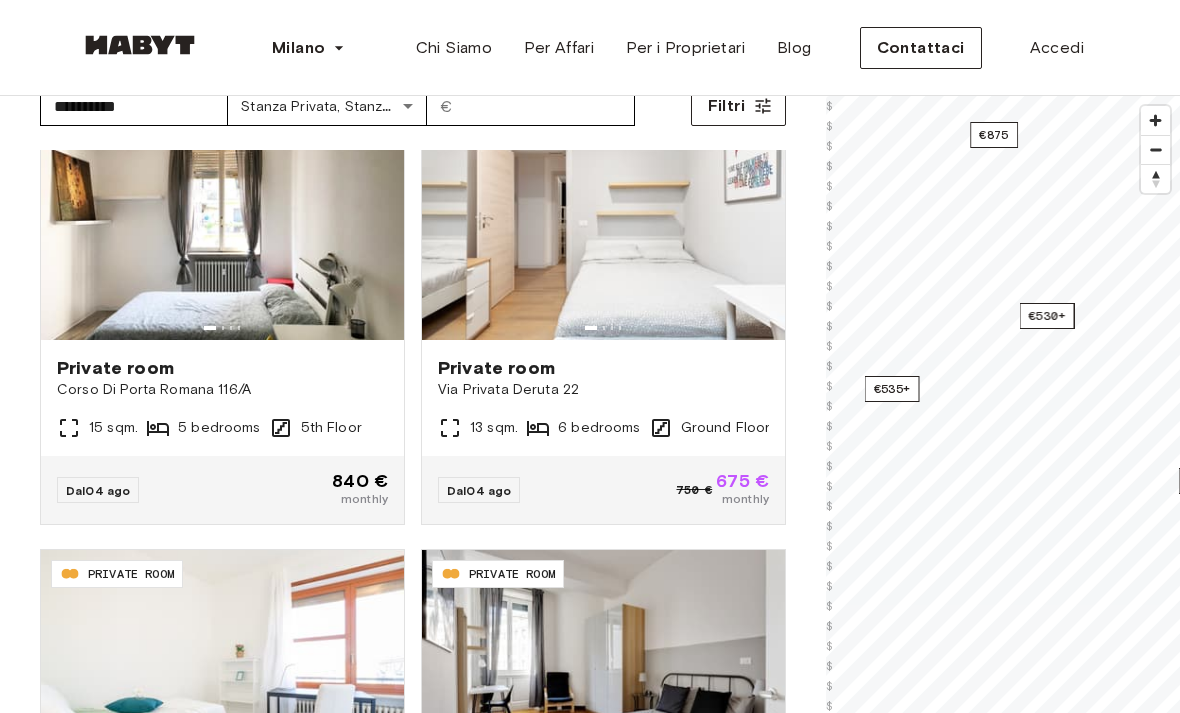 click on "€535+" at bounding box center [892, 389] 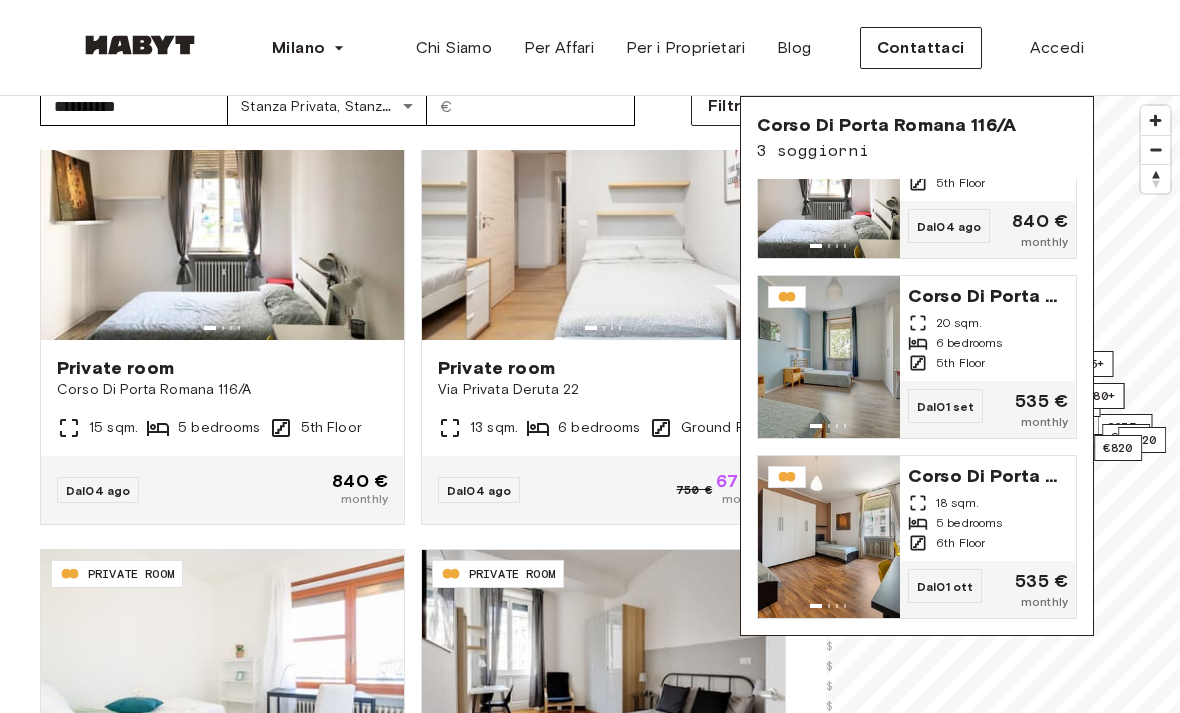 scroll, scrollTop: 84, scrollLeft: 0, axis: vertical 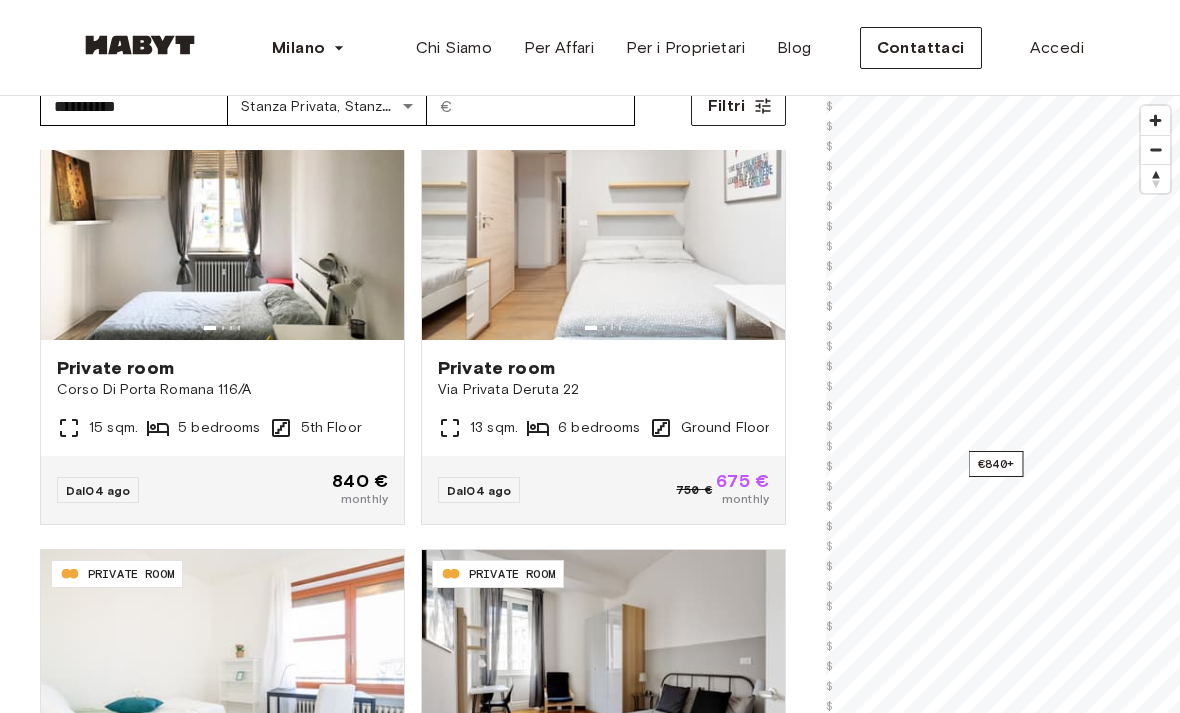 click on "€840+" at bounding box center [996, 464] 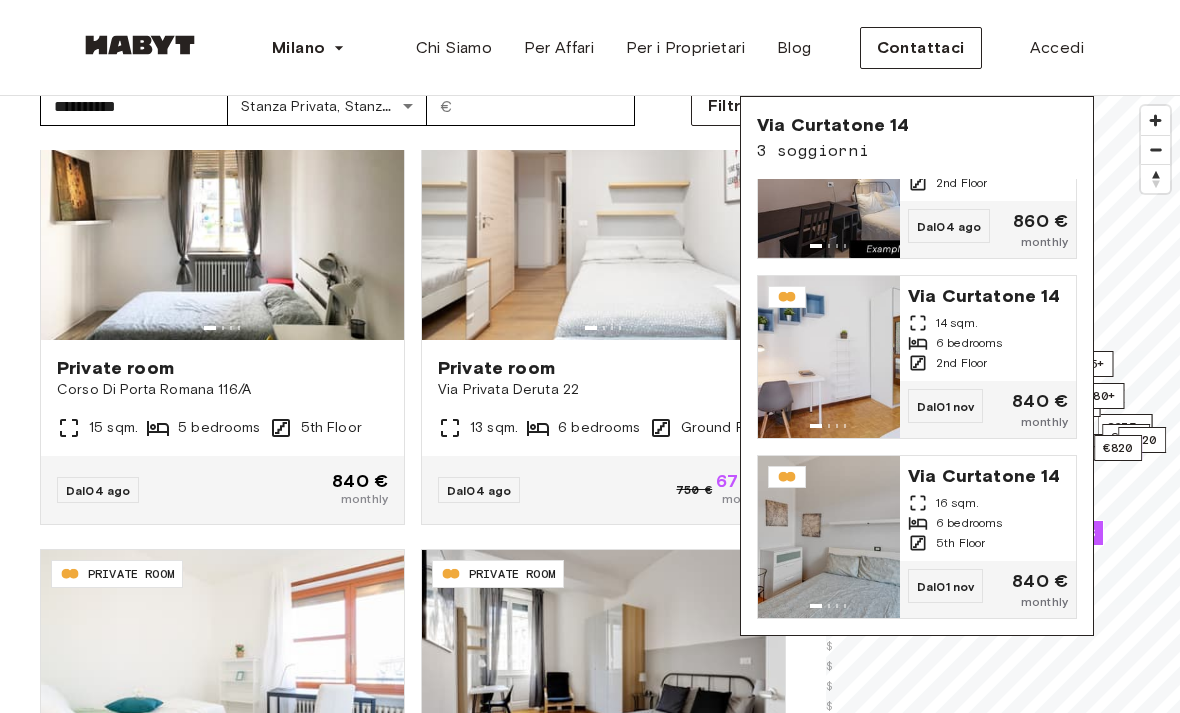 scroll, scrollTop: 84, scrollLeft: 0, axis: vertical 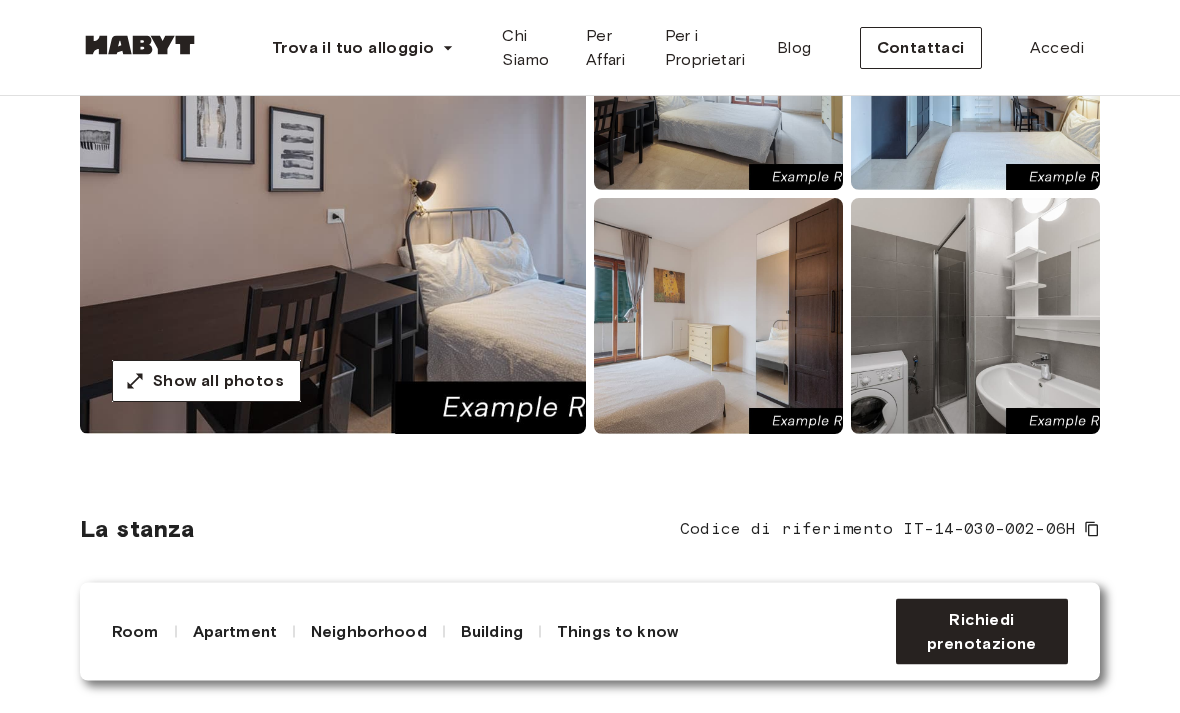 click at bounding box center (333, 195) 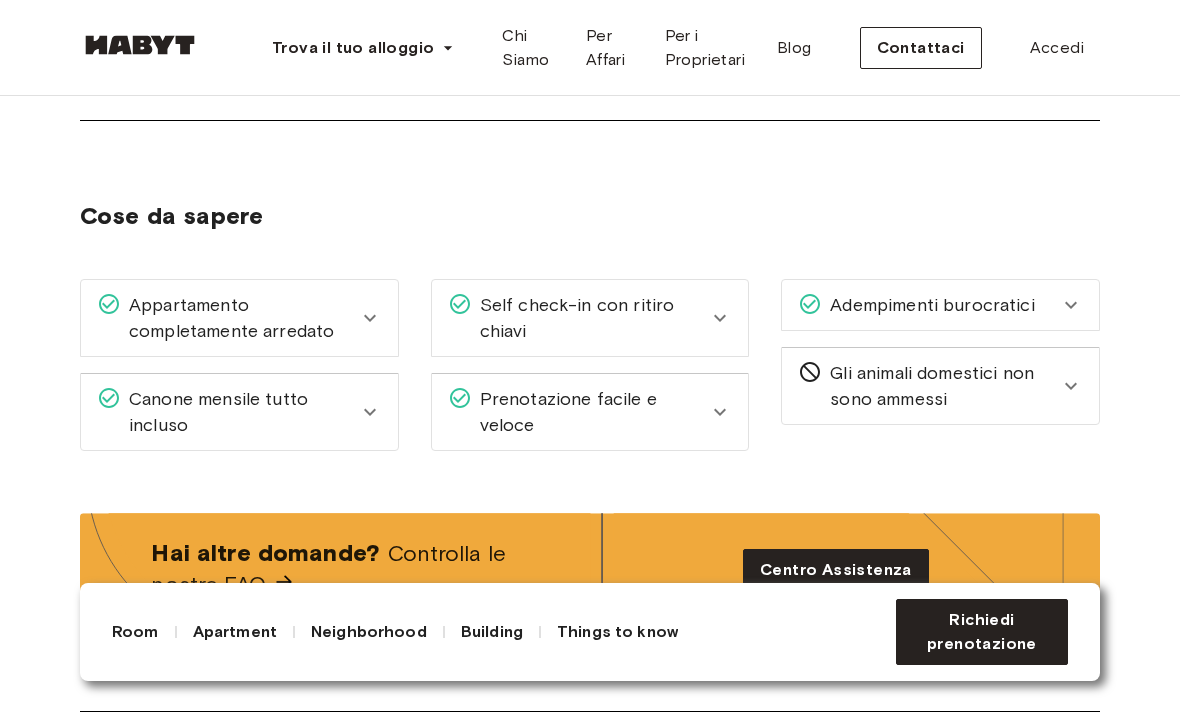 scroll, scrollTop: 2951, scrollLeft: 0, axis: vertical 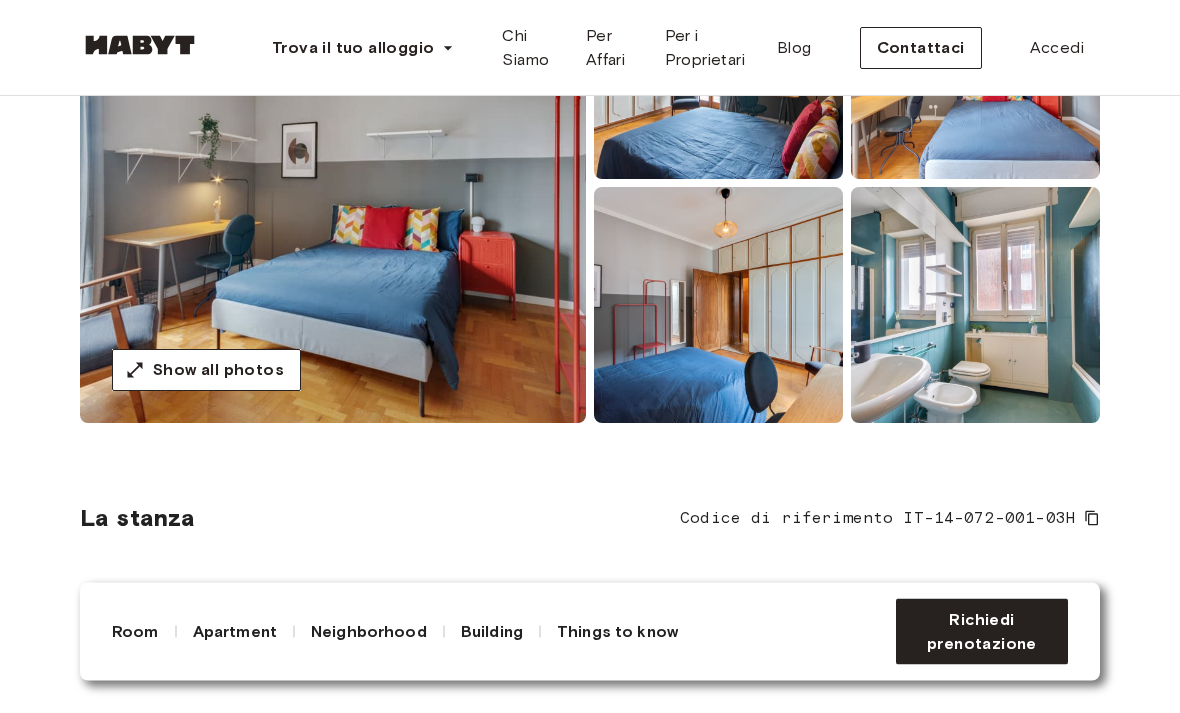 click at bounding box center (333, 184) 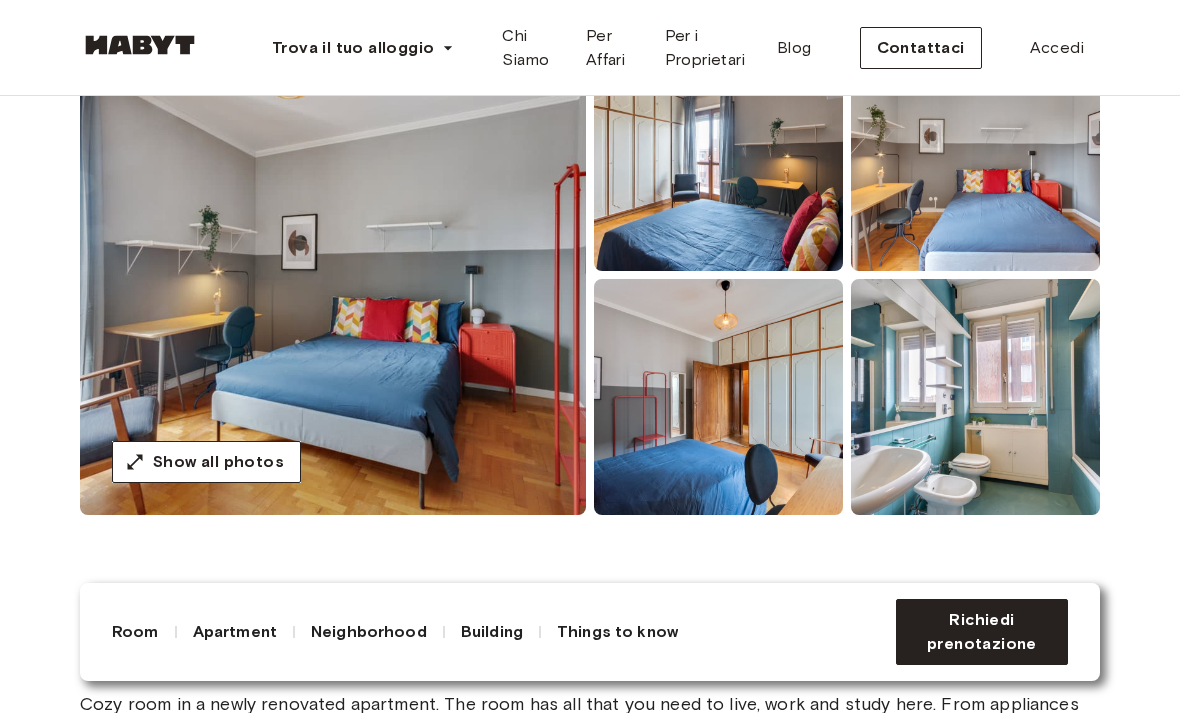 scroll, scrollTop: 226, scrollLeft: 0, axis: vertical 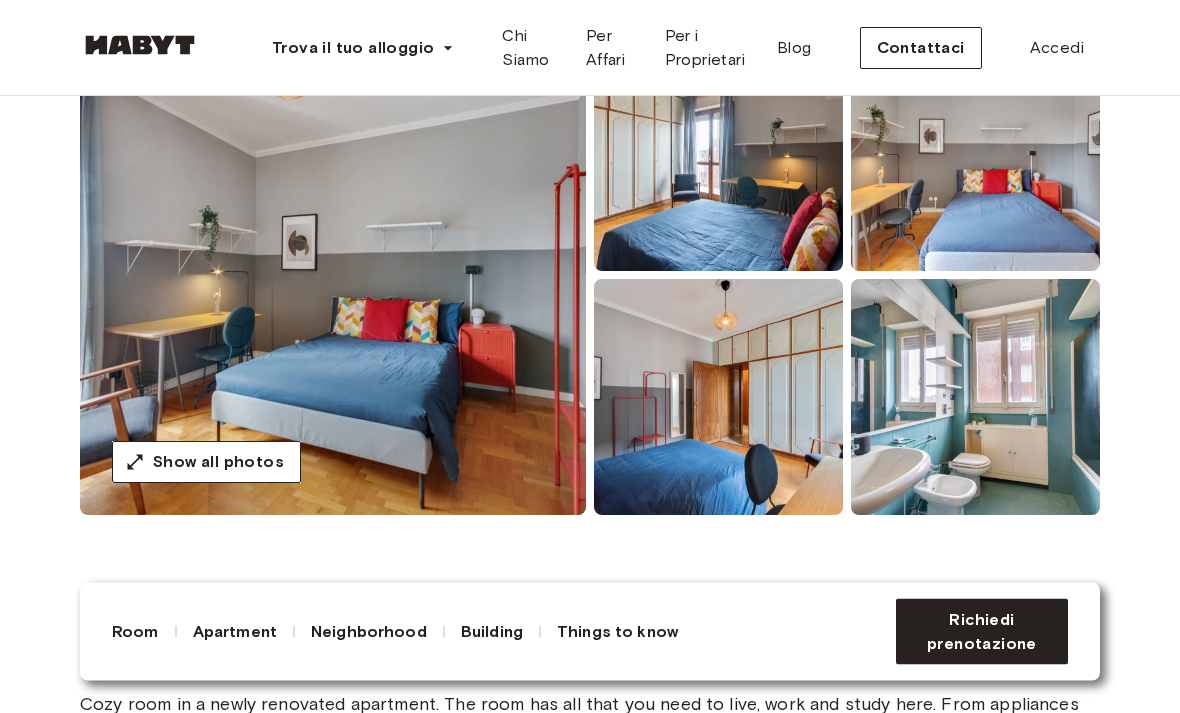 click at bounding box center (975, 398) 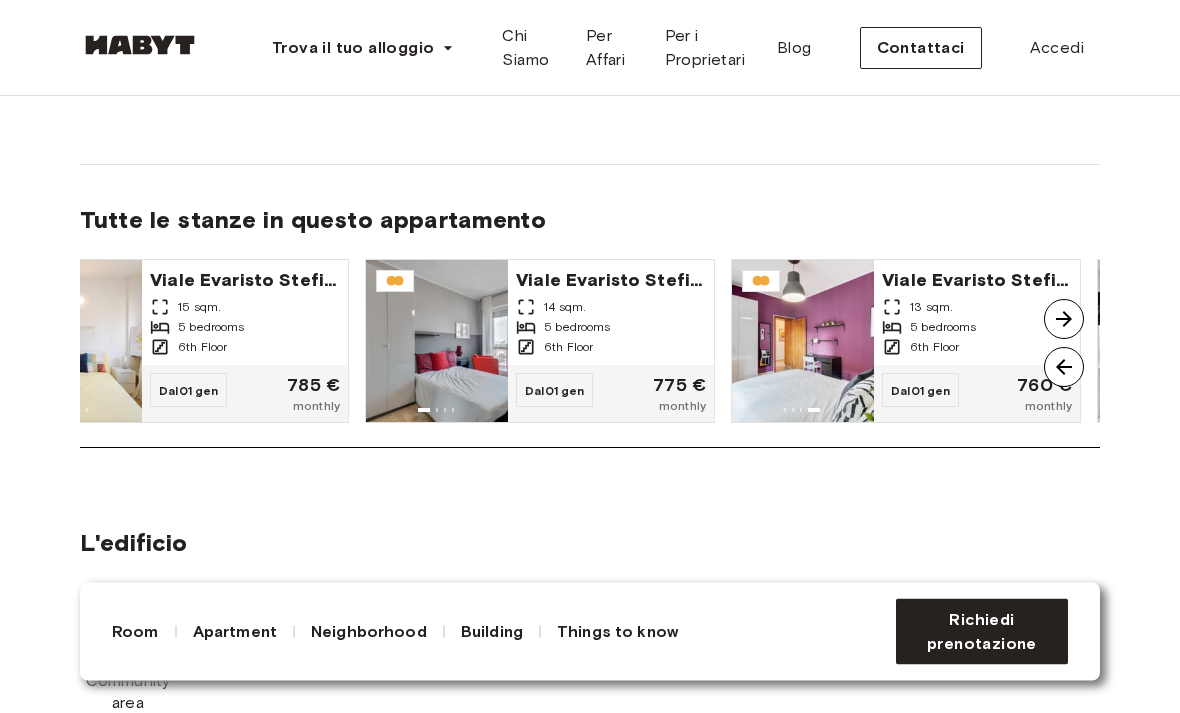 scroll, scrollTop: 1631, scrollLeft: 0, axis: vertical 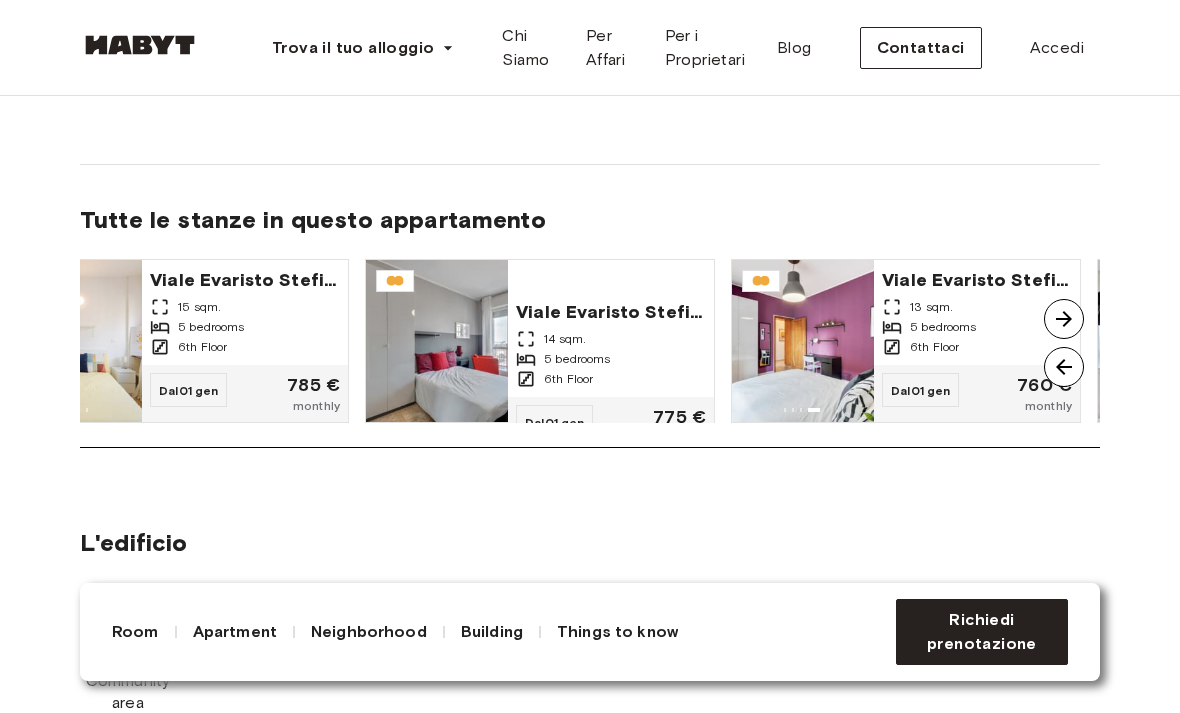 click at bounding box center (437, 341) 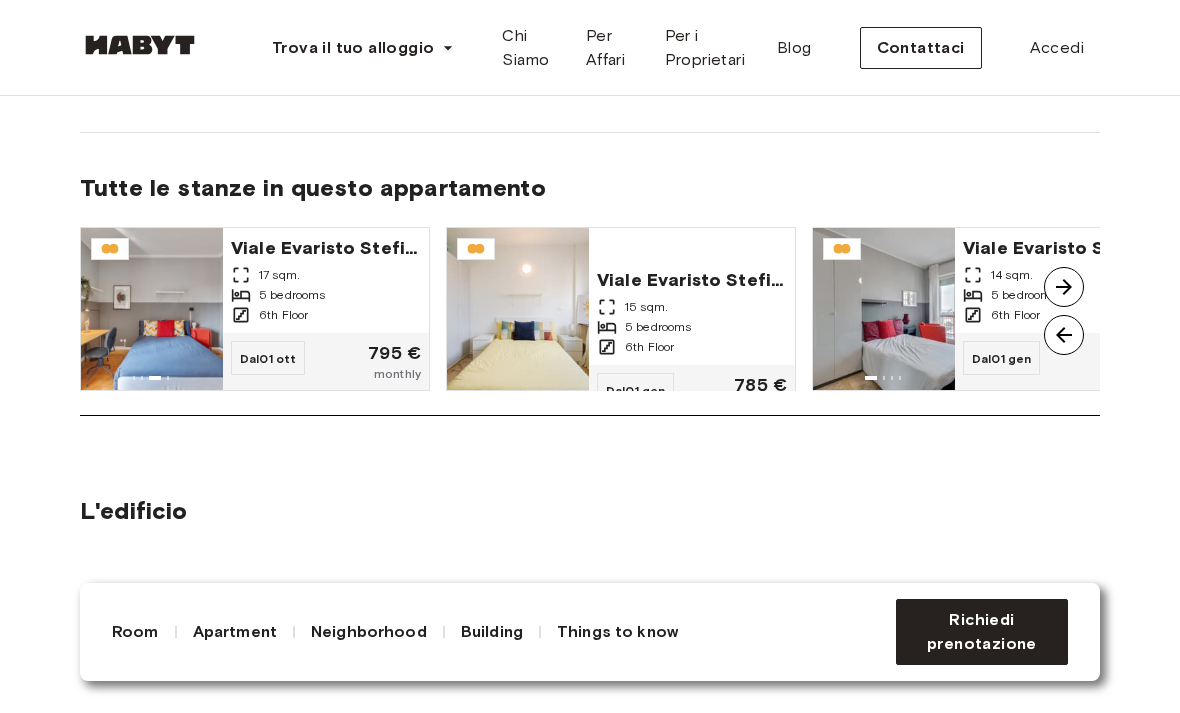 click on "Viale Evaristo Stefini 6 15 sqm. 5 bedrooms 6th Floor" at bounding box center [692, 312] 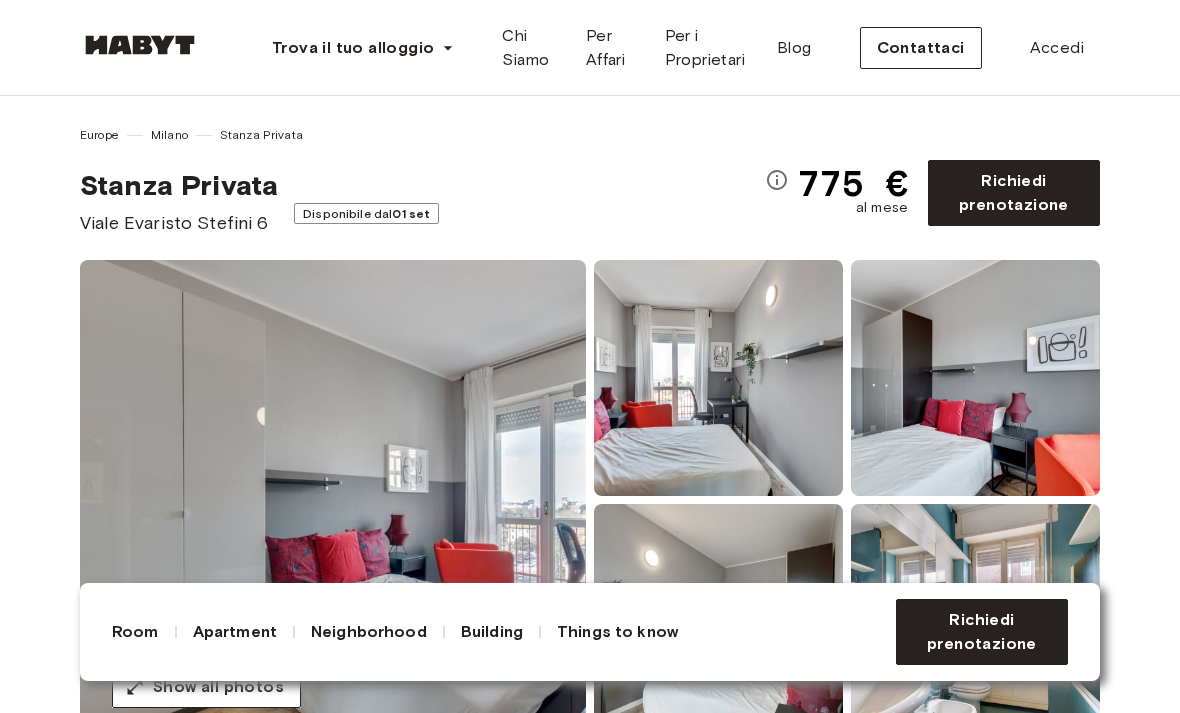 click at bounding box center [333, 500] 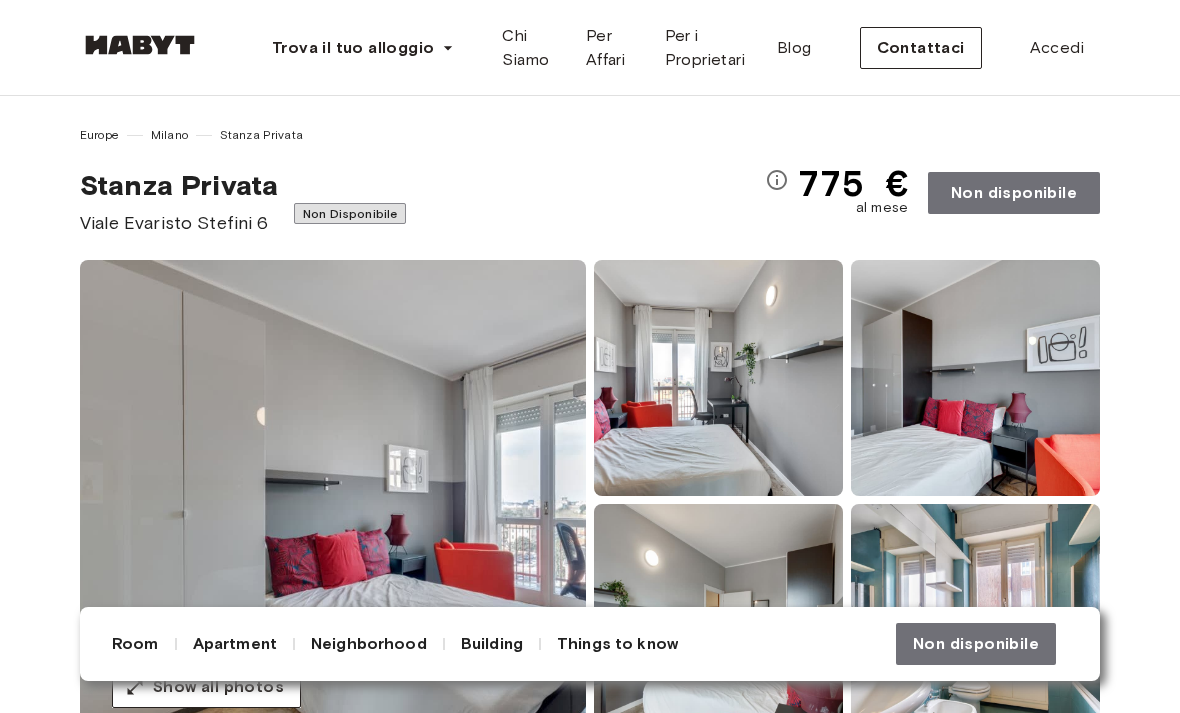 scroll, scrollTop: 2, scrollLeft: 0, axis: vertical 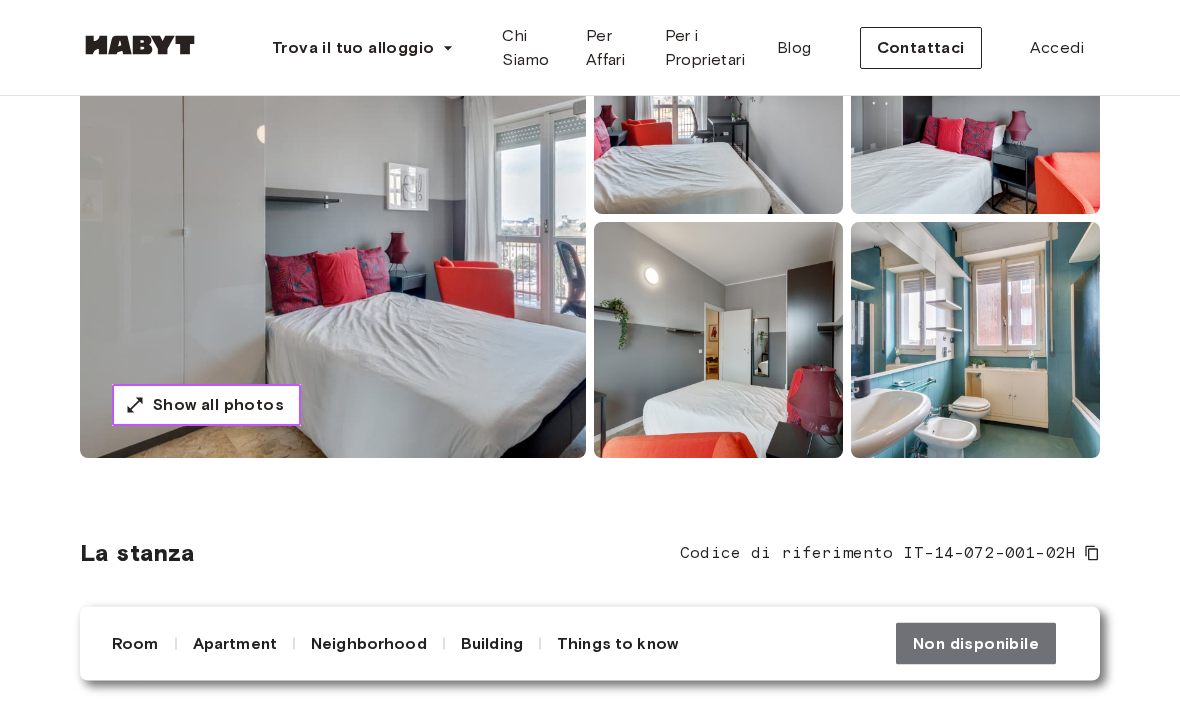 click on "Show all photos" at bounding box center (206, 406) 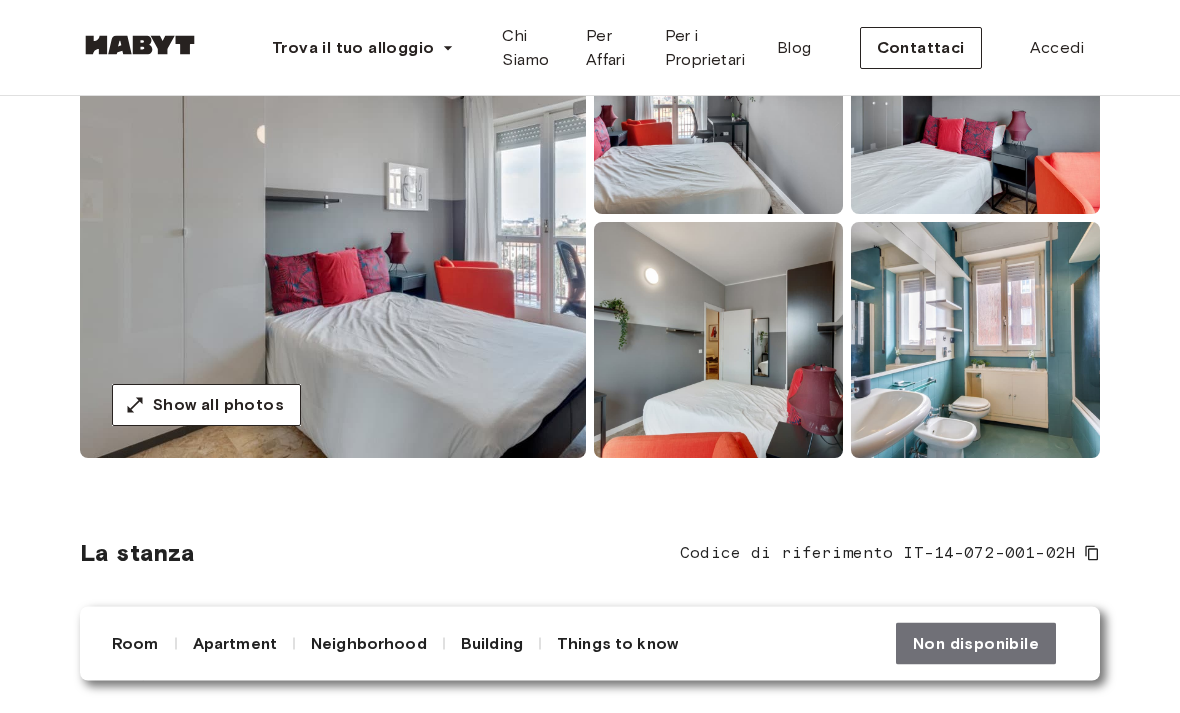scroll, scrollTop: 284, scrollLeft: 0, axis: vertical 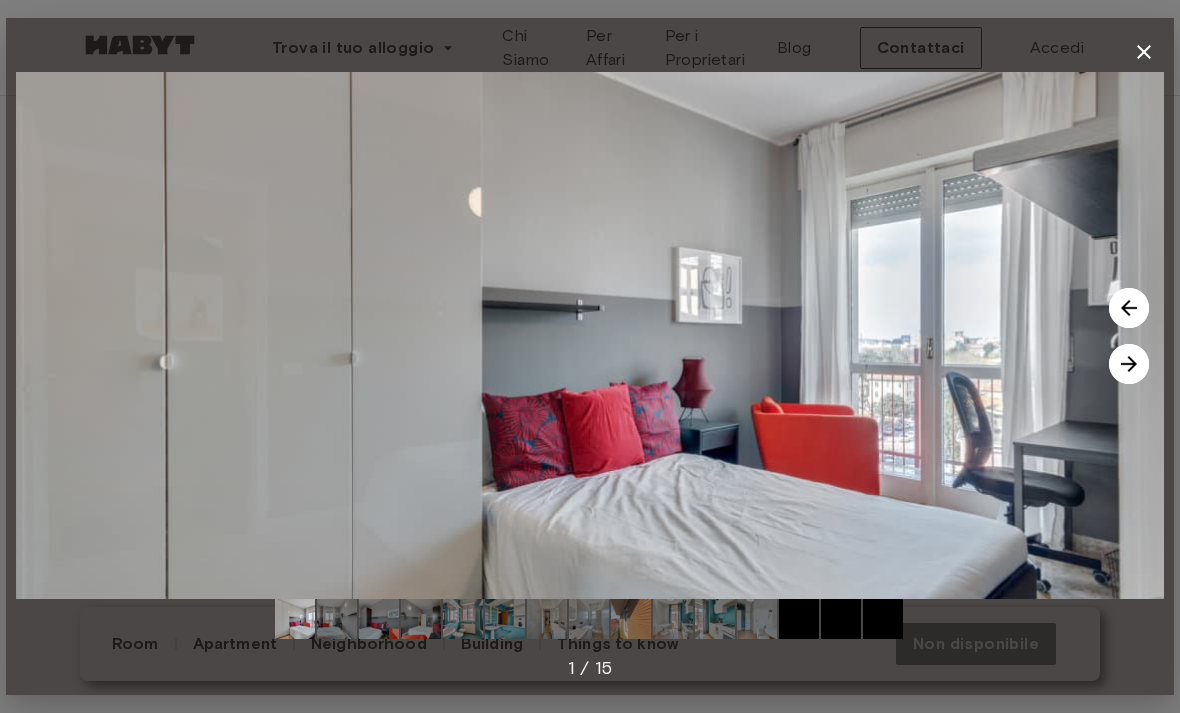 click at bounding box center [1129, 364] 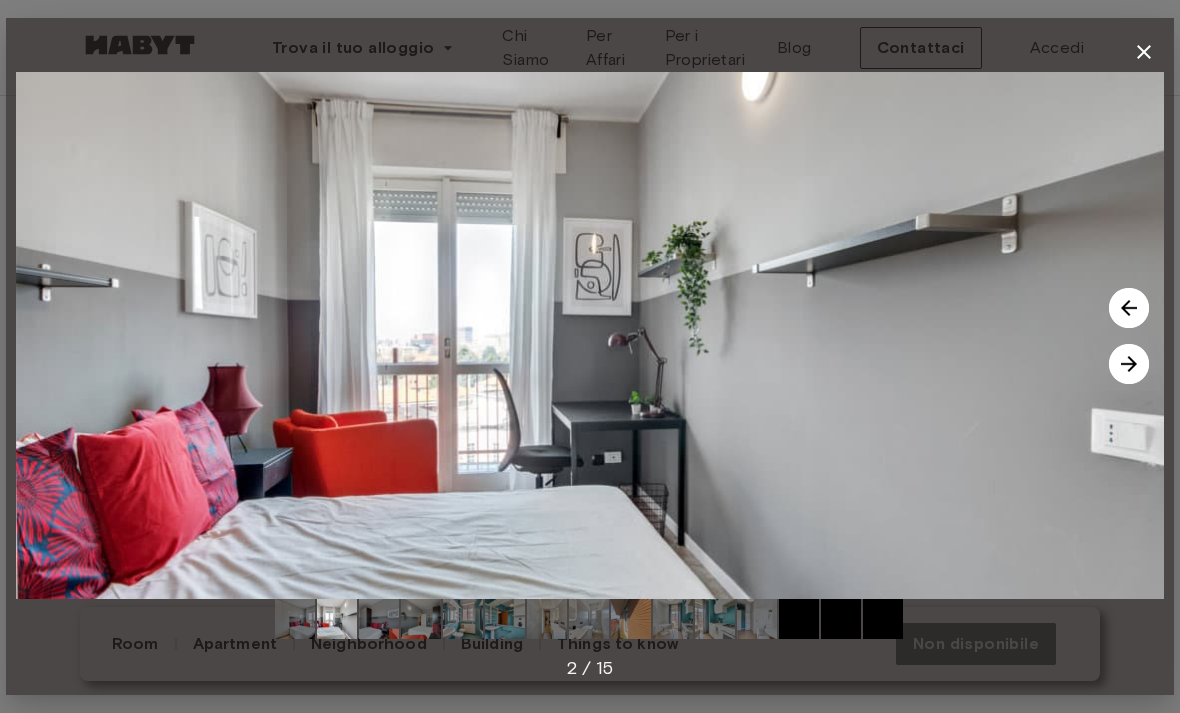 click at bounding box center [1129, 364] 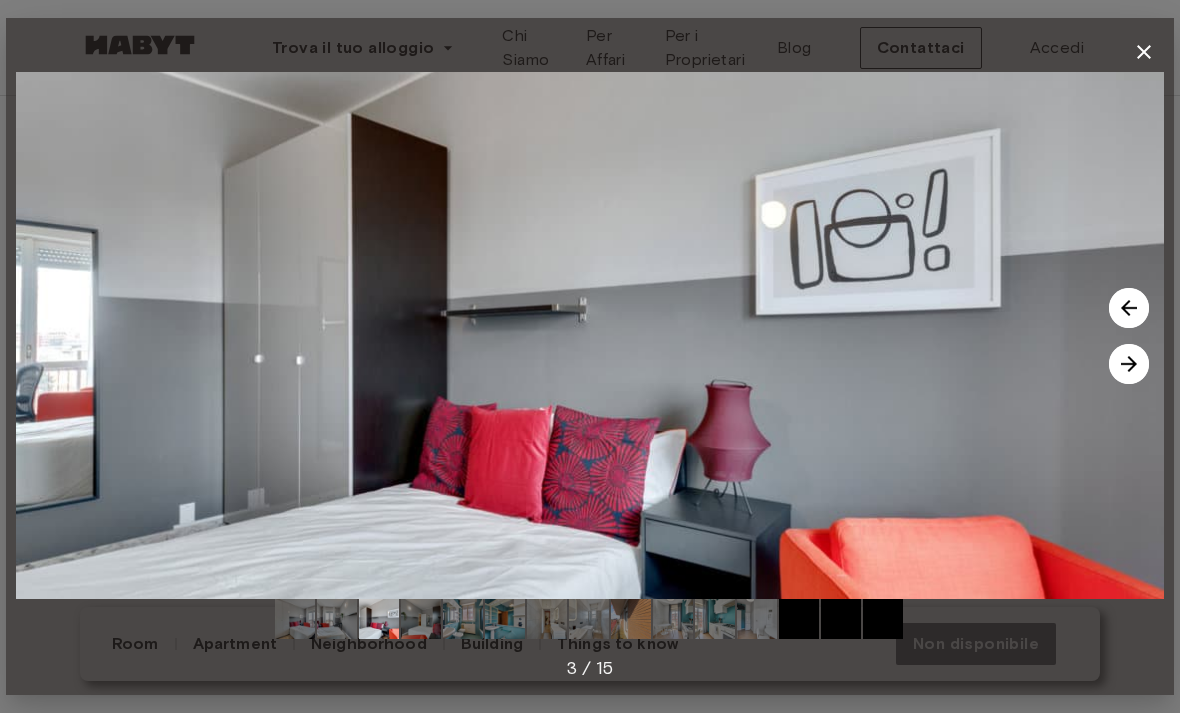 click at bounding box center (1129, 364) 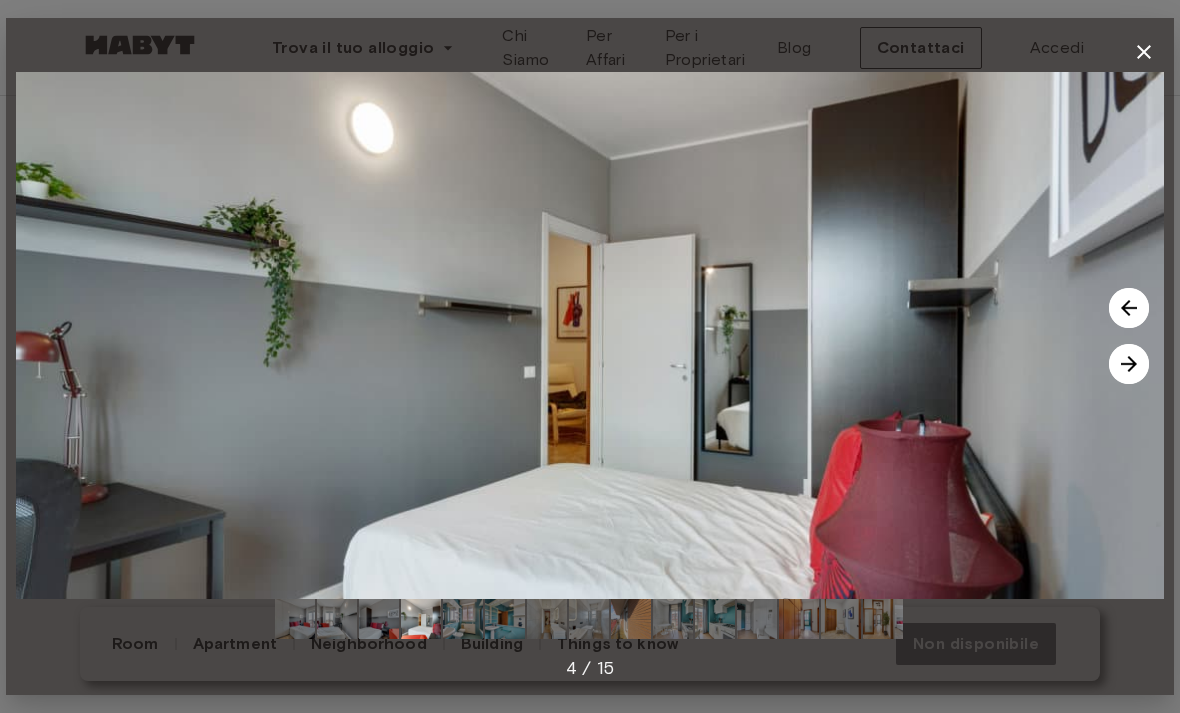 click at bounding box center (1129, 364) 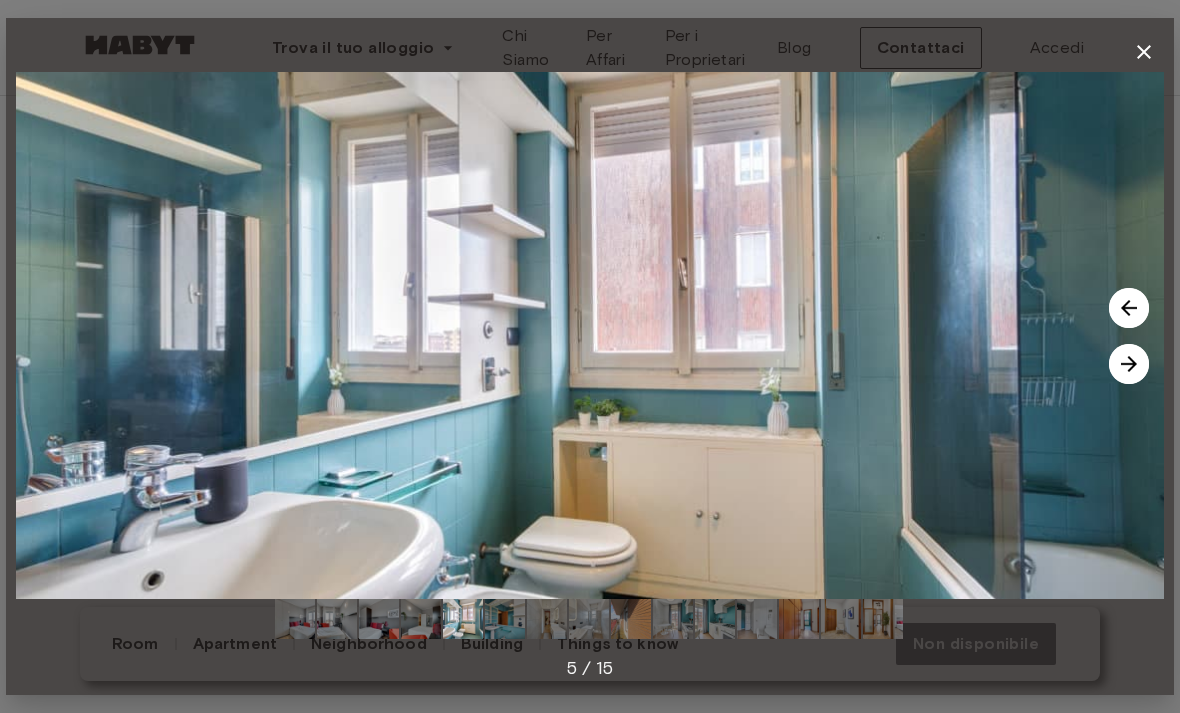 click at bounding box center (1144, 52) 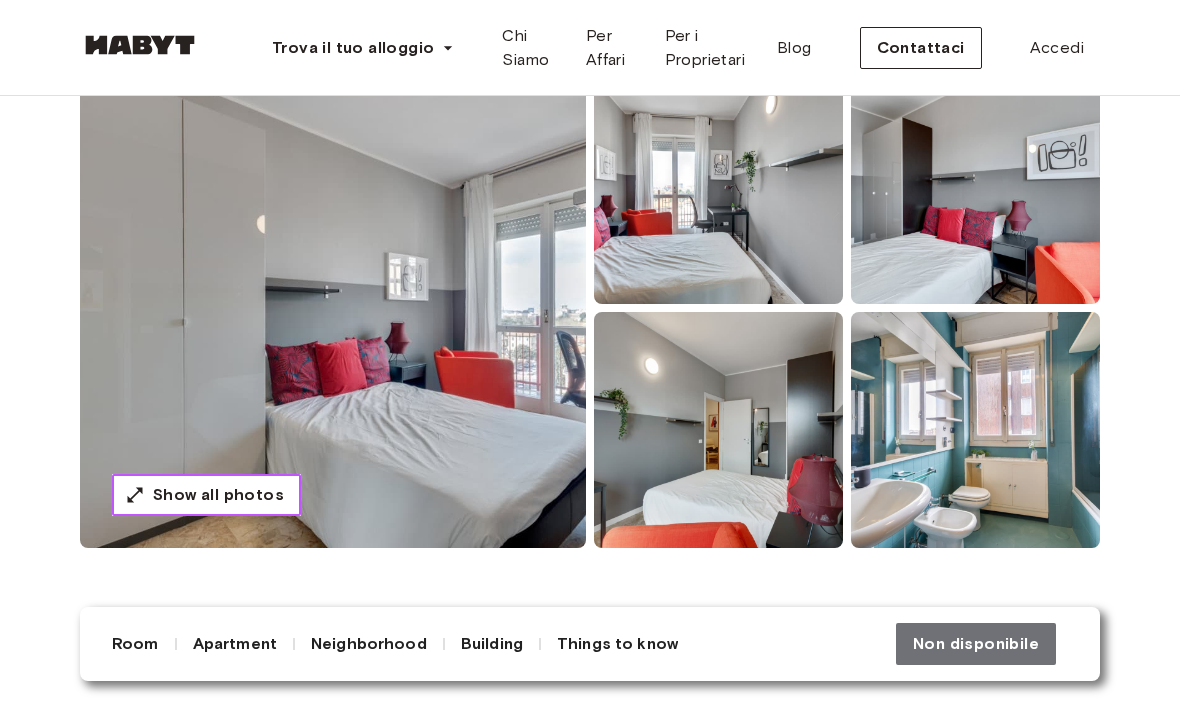 scroll, scrollTop: 0, scrollLeft: 0, axis: both 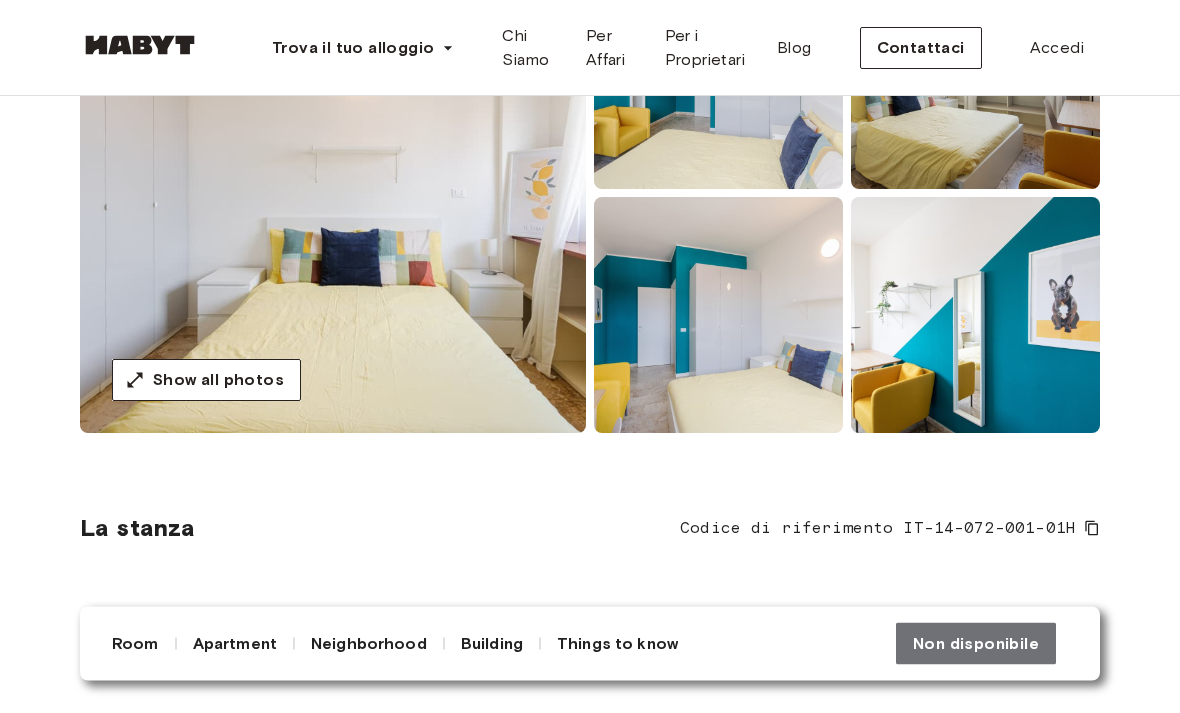 click at bounding box center [333, 194] 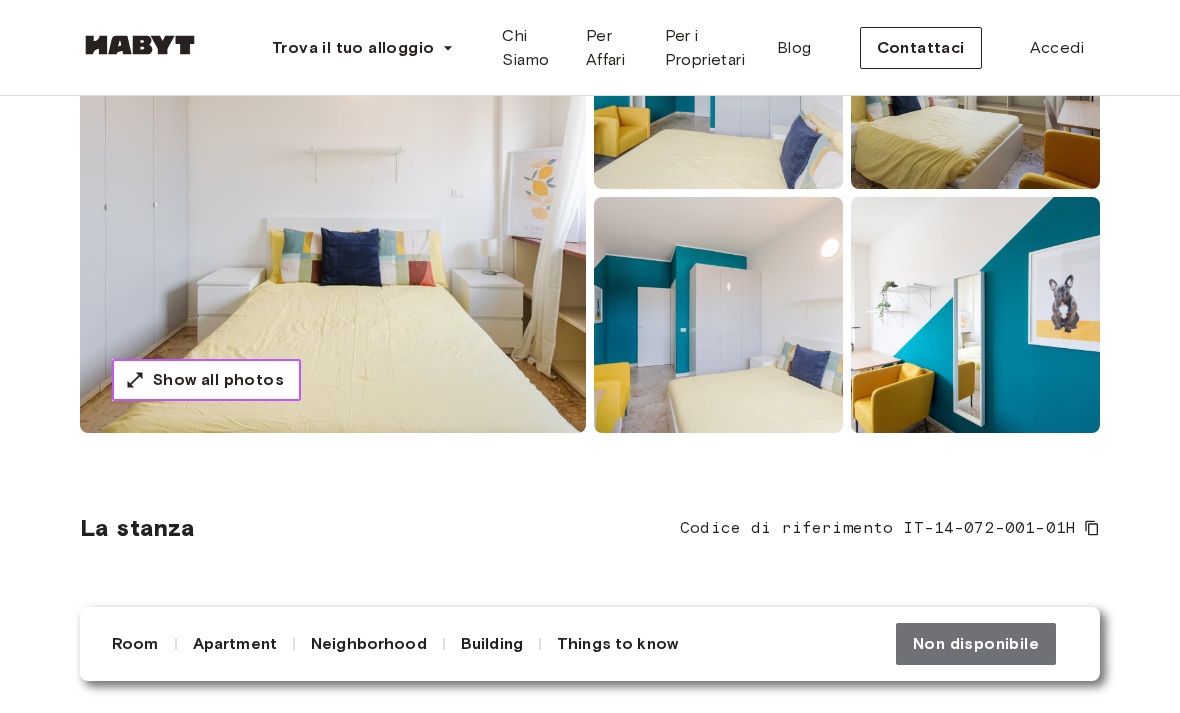 click on "Show all photos" at bounding box center (218, 380) 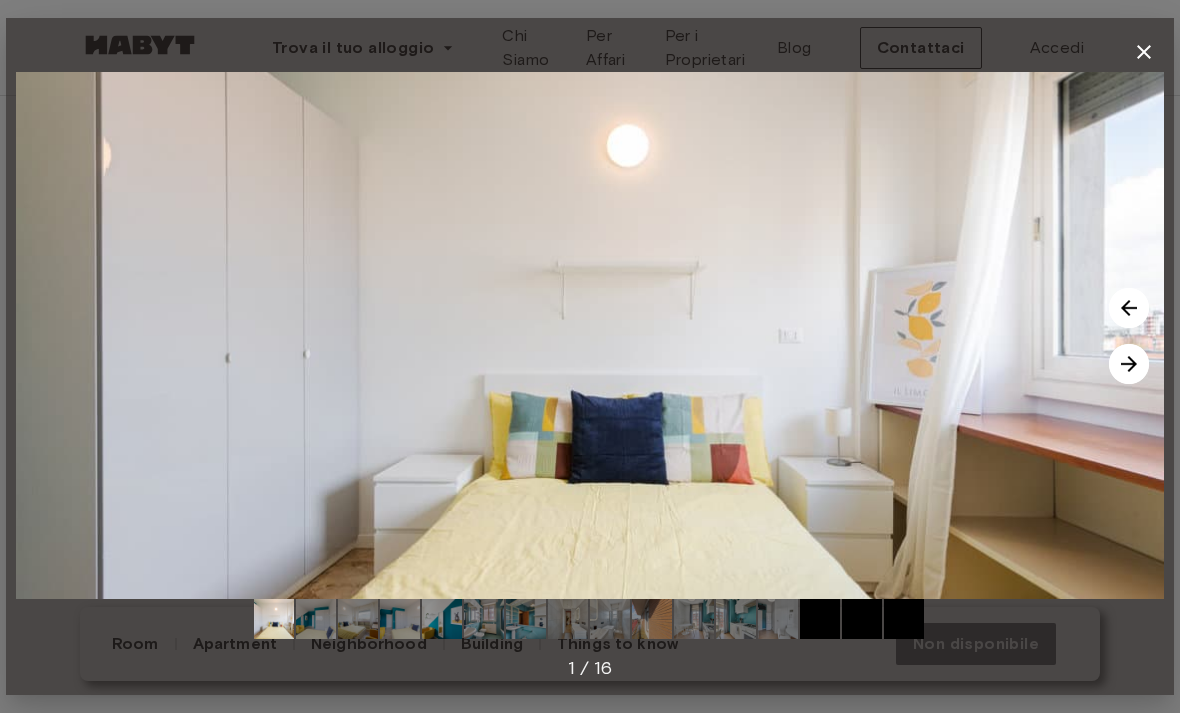 click at bounding box center (590, 335) 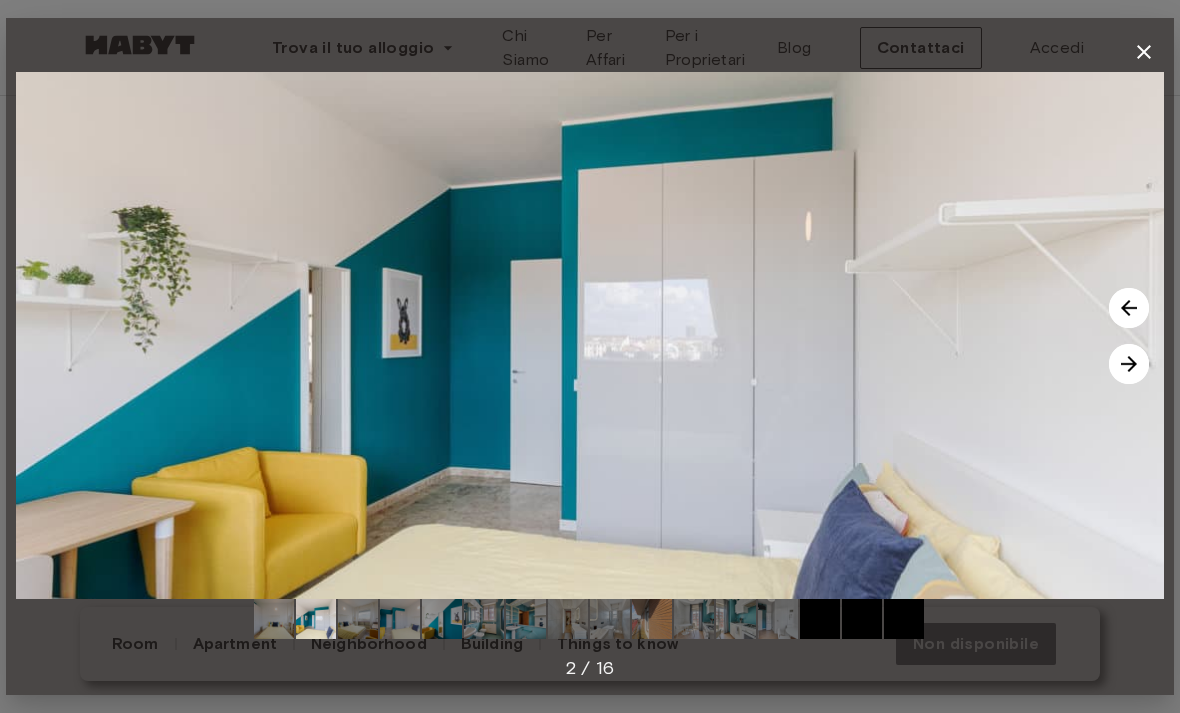 click at bounding box center [1129, 364] 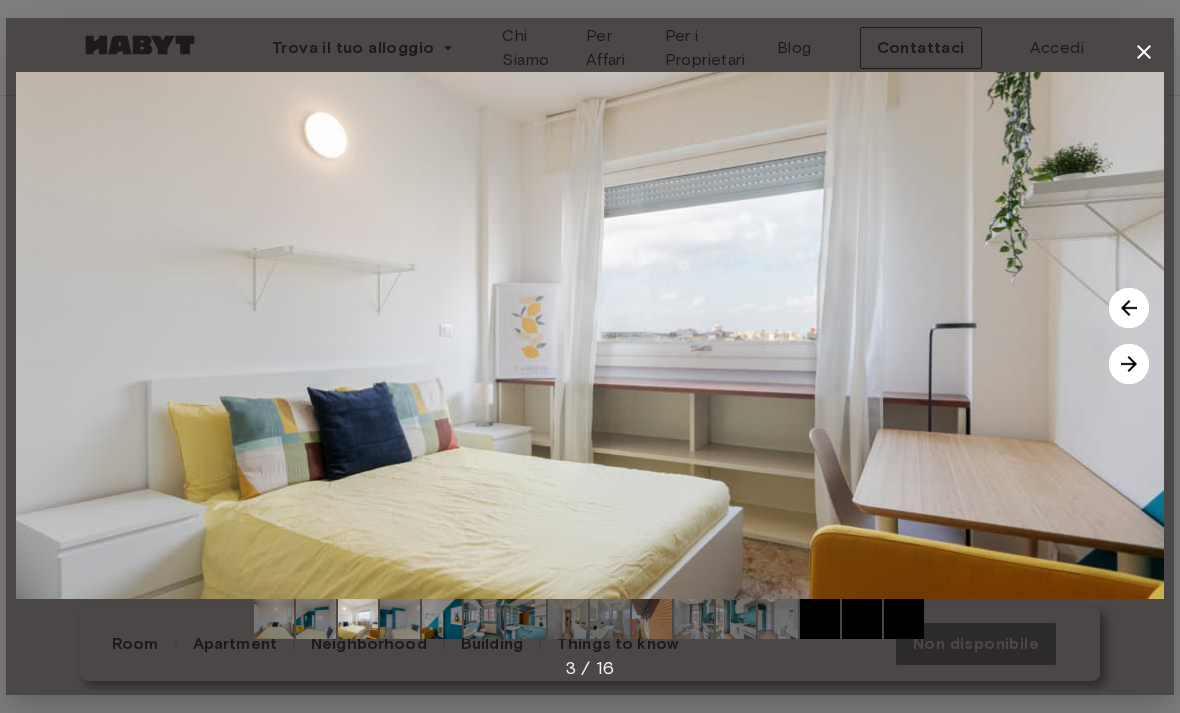 click at bounding box center (1129, 364) 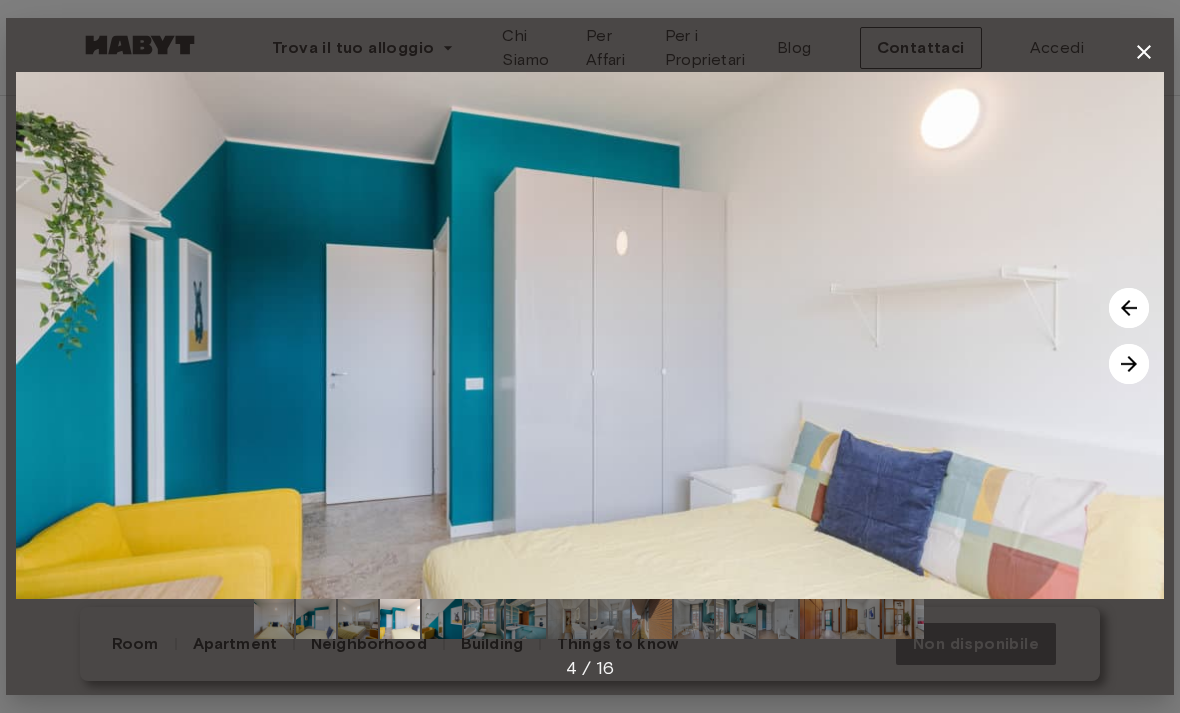 click at bounding box center [1129, 364] 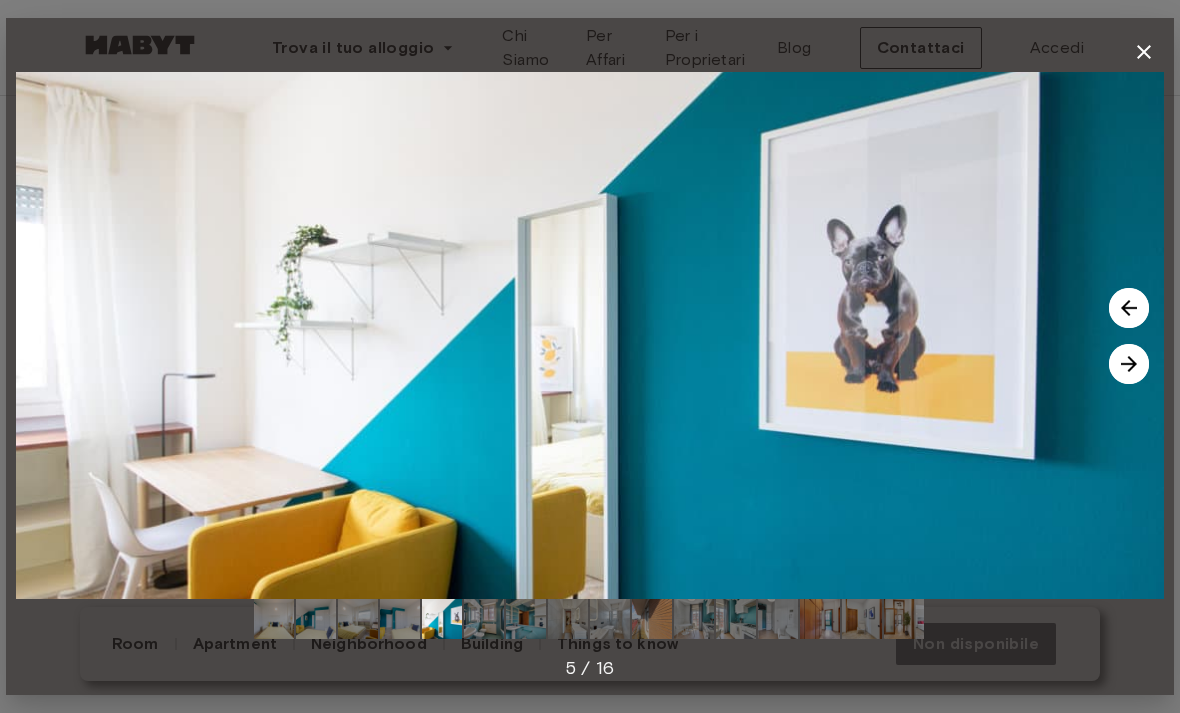 click at bounding box center [1129, 364] 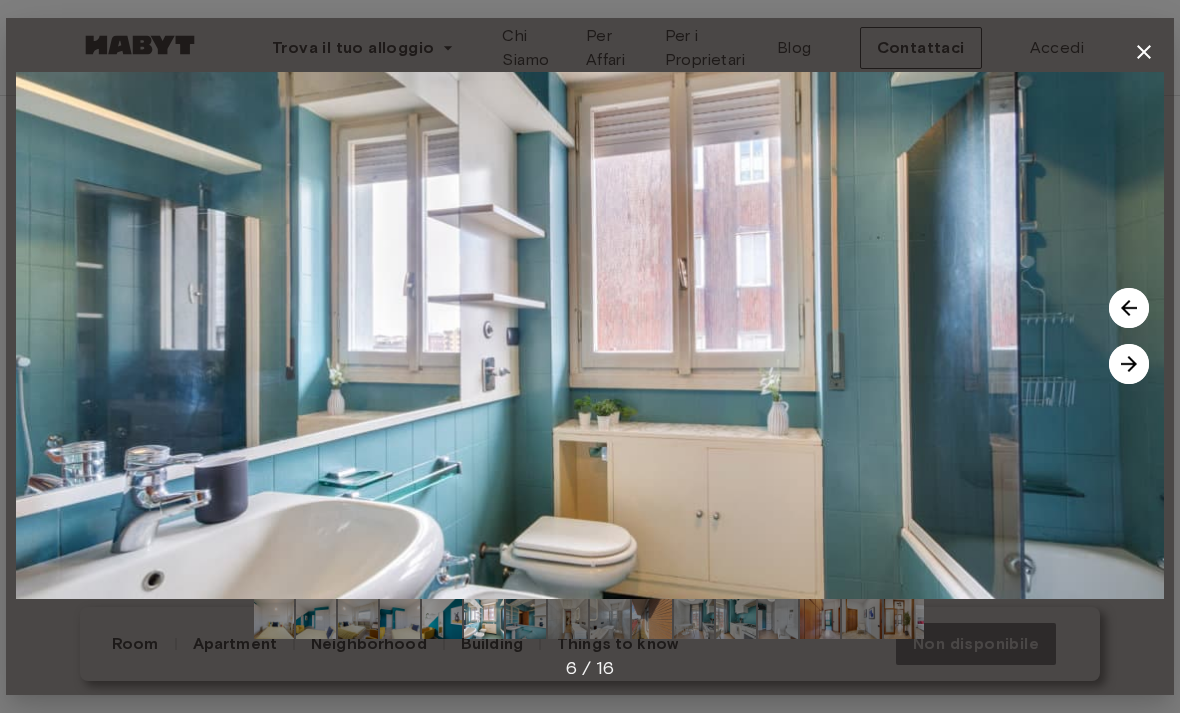 click at bounding box center (590, 335) 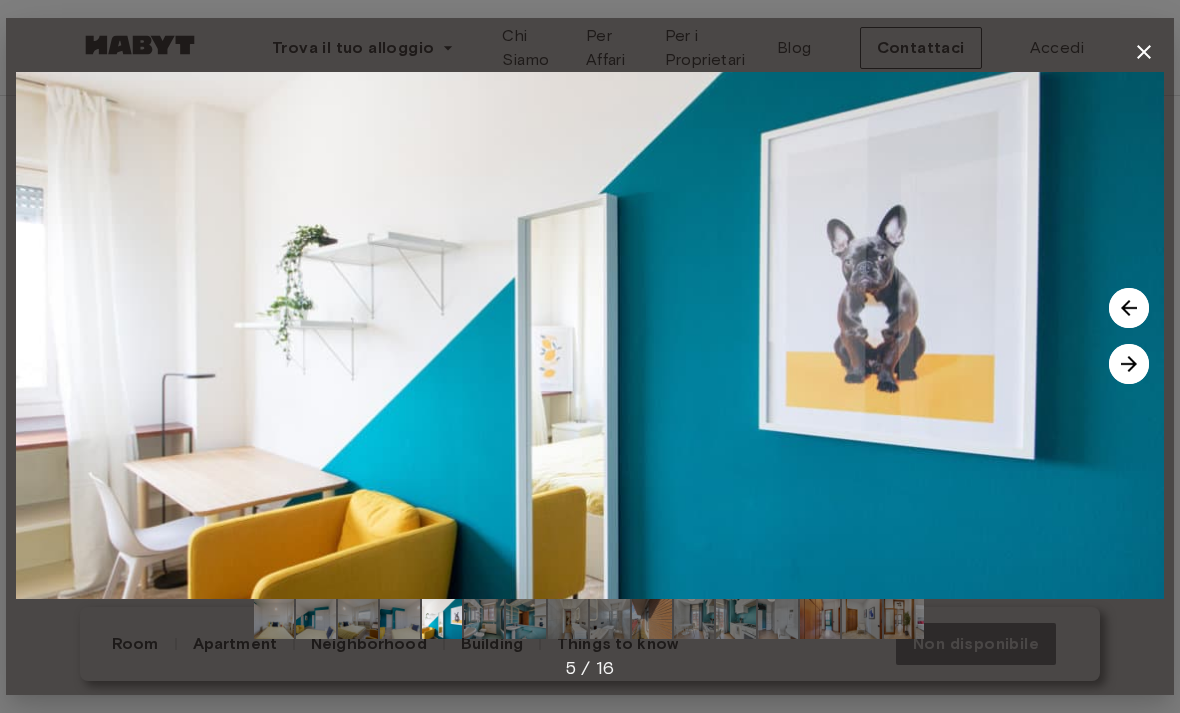 click at bounding box center (1129, 364) 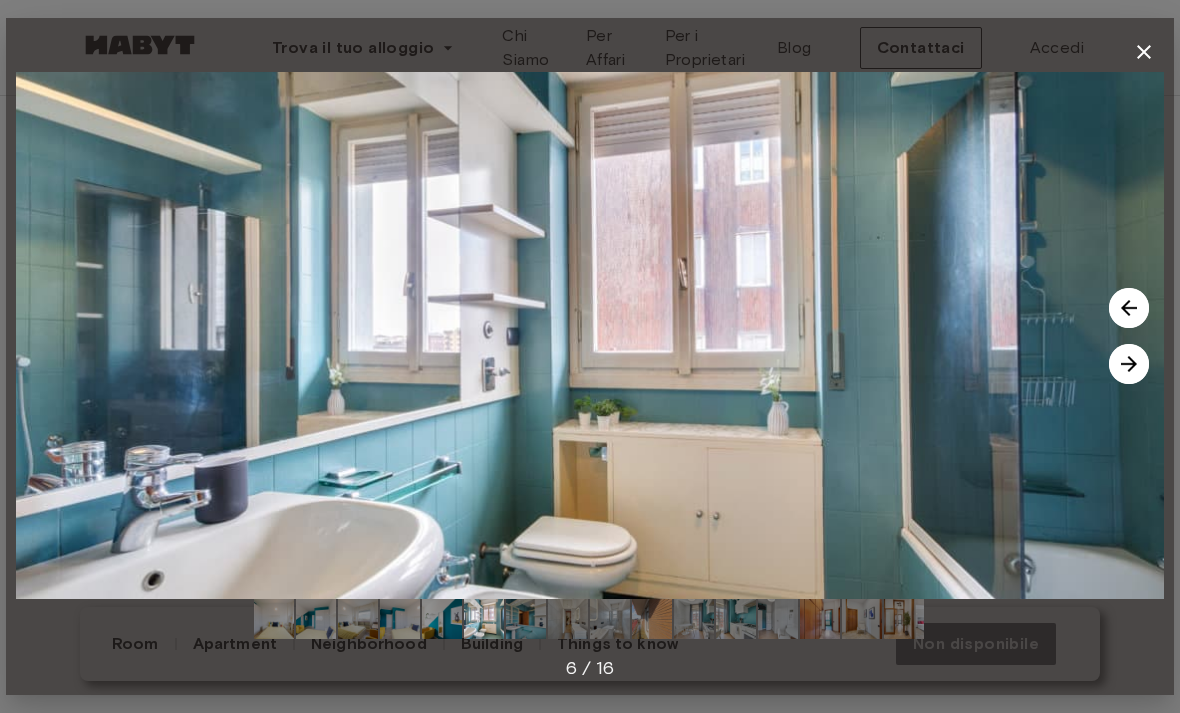 click at bounding box center [1129, 364] 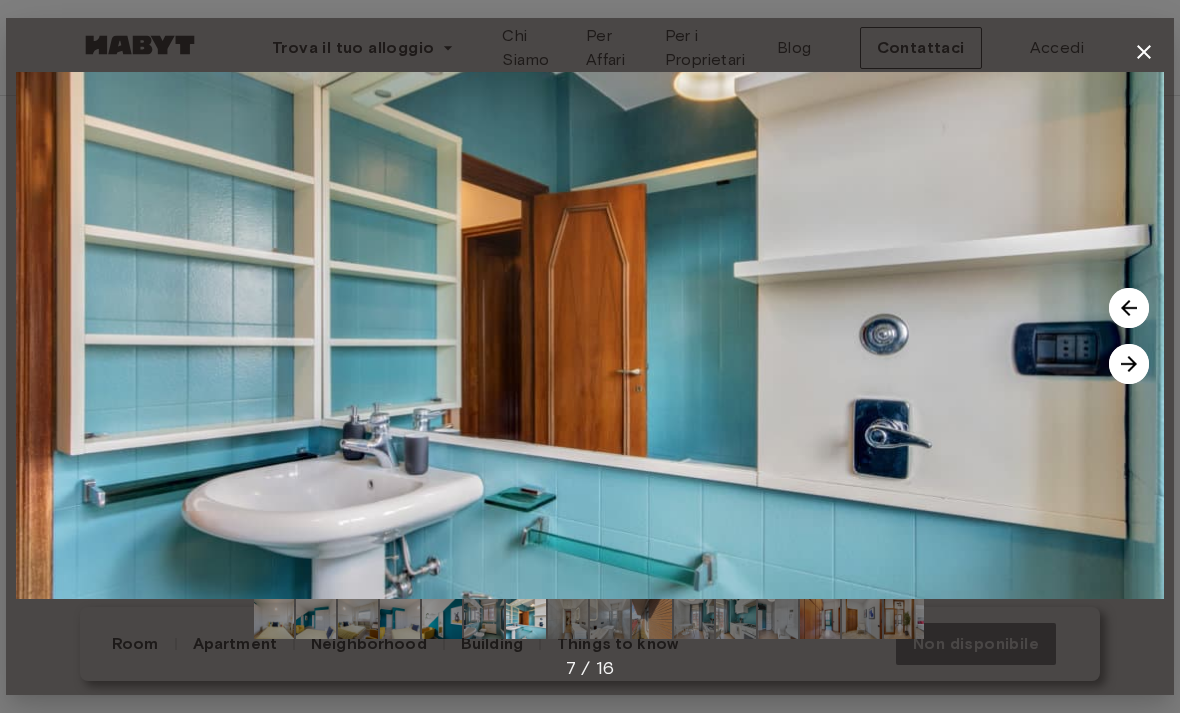 click at bounding box center [1129, 364] 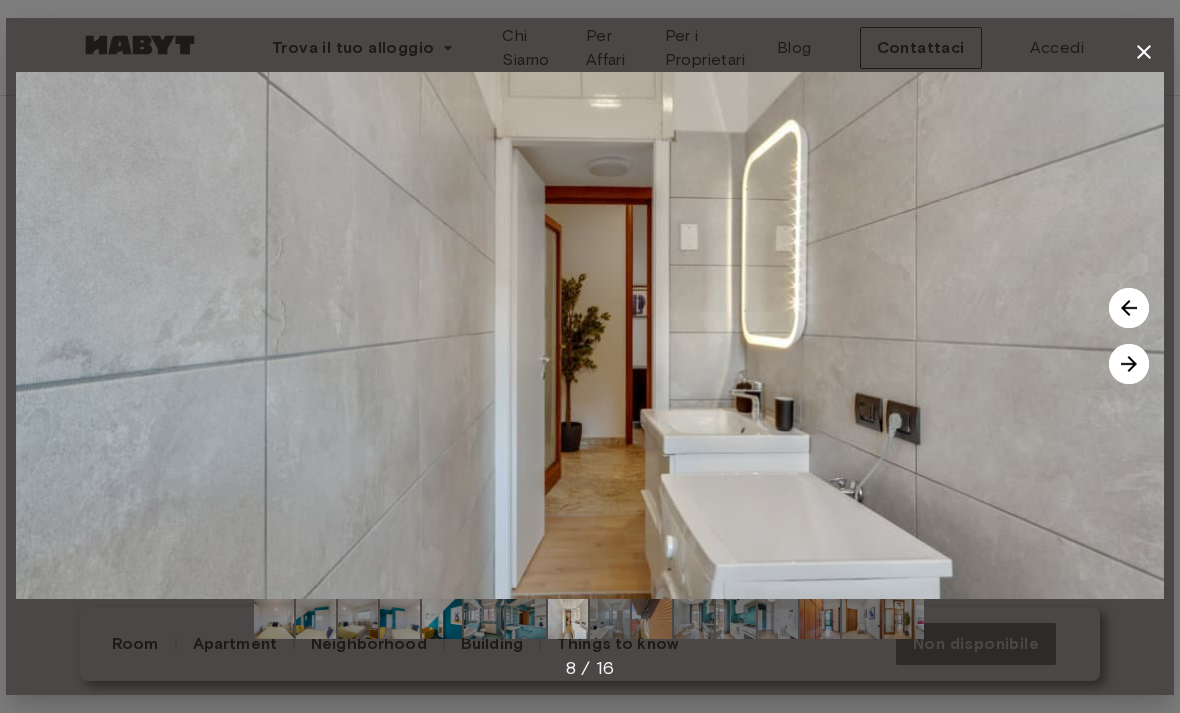 click at bounding box center (1129, 364) 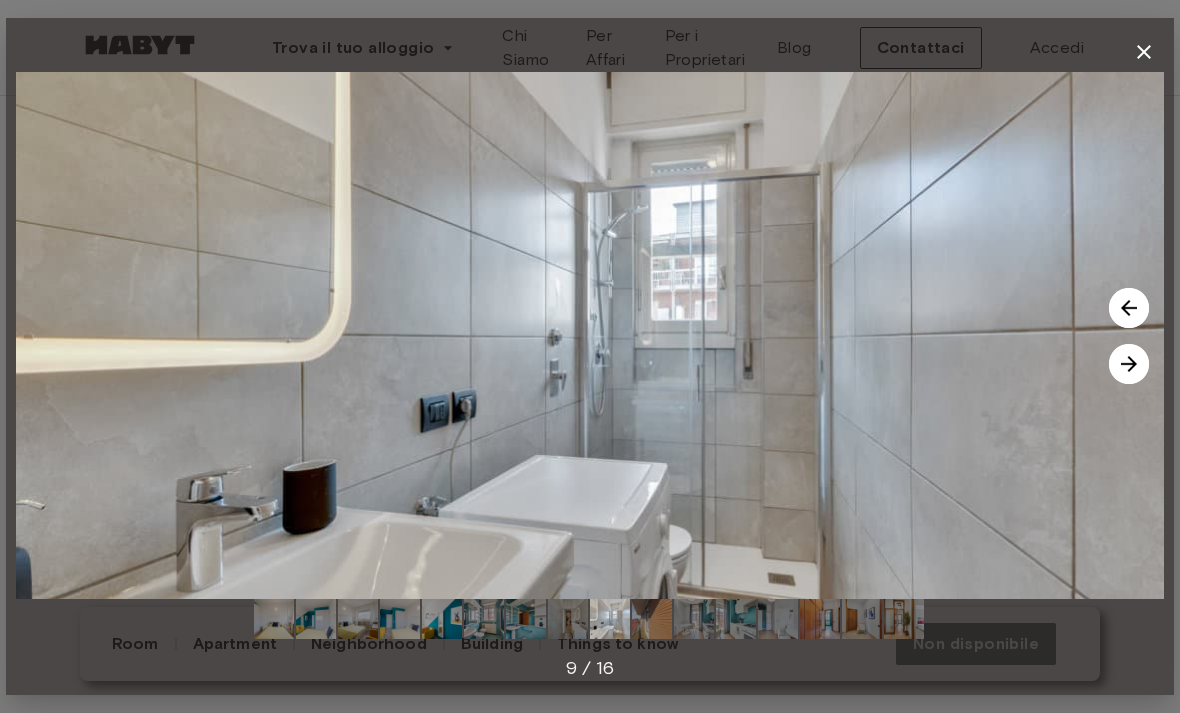 click at bounding box center [1129, 364] 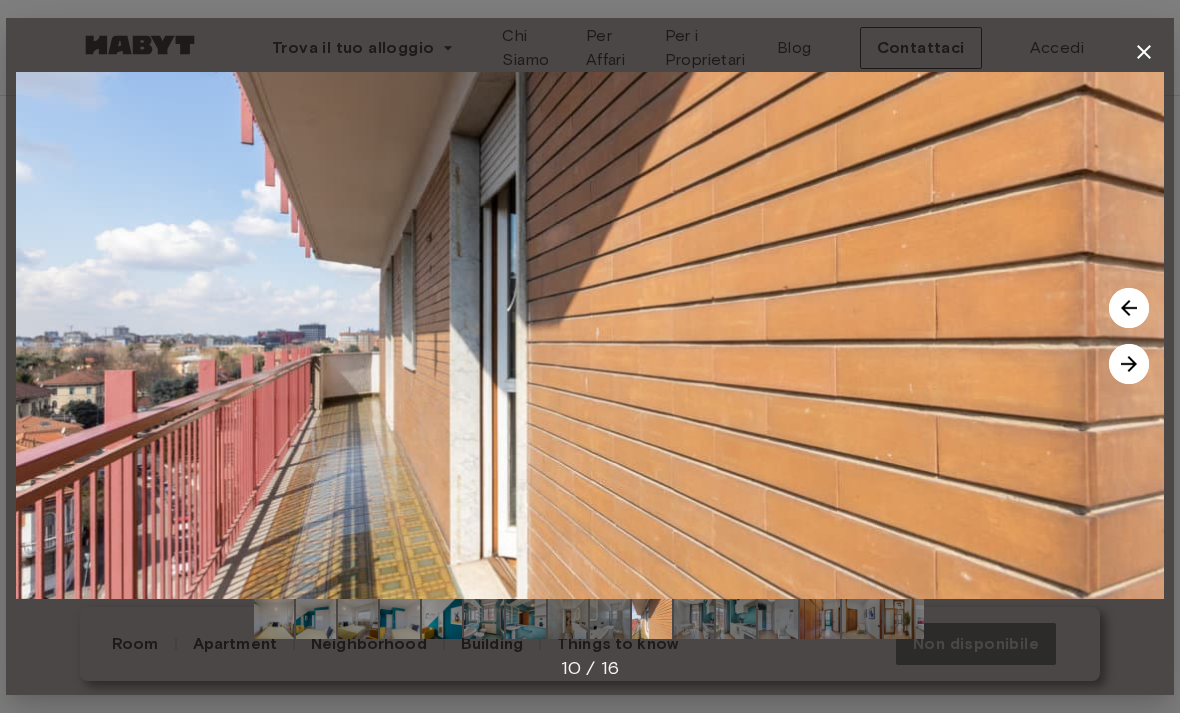 click at bounding box center (1129, 364) 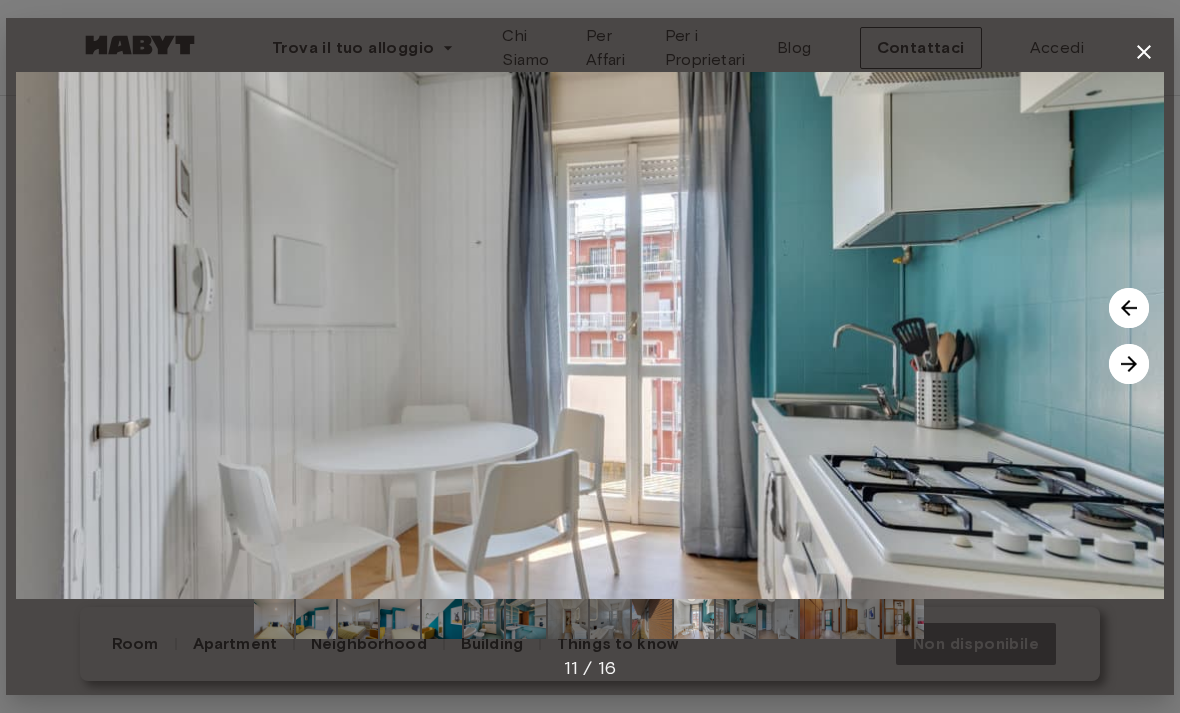 click at bounding box center (1129, 364) 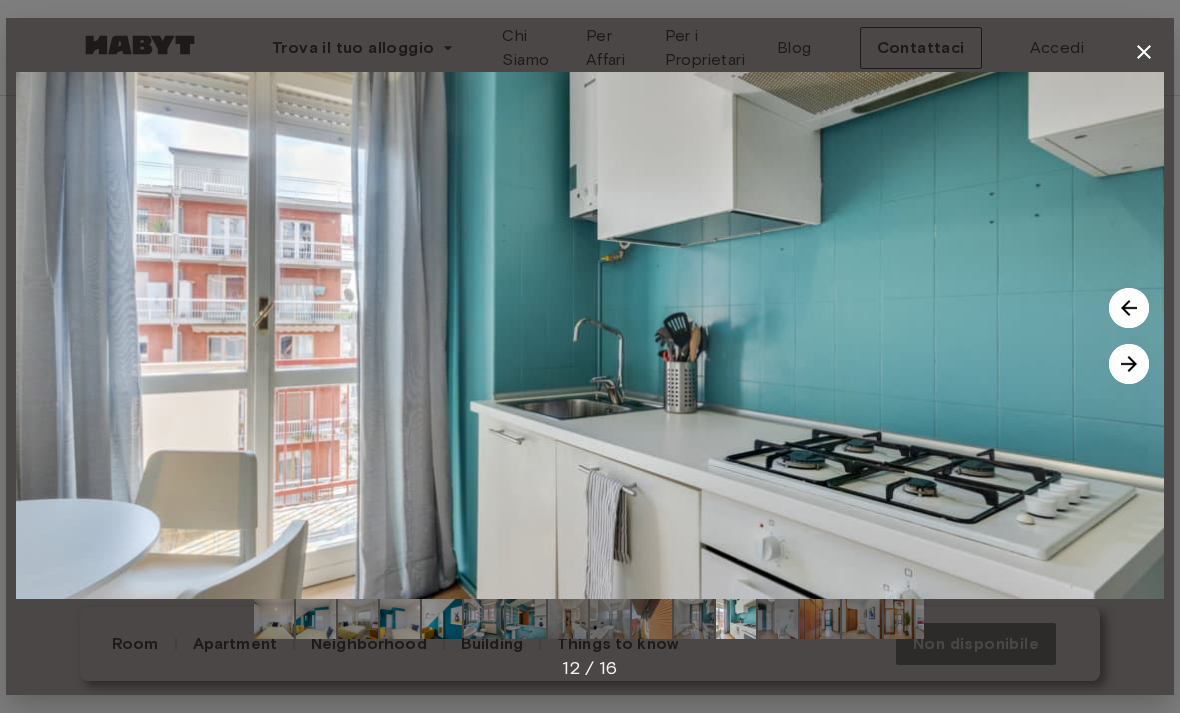 click at bounding box center (1129, 364) 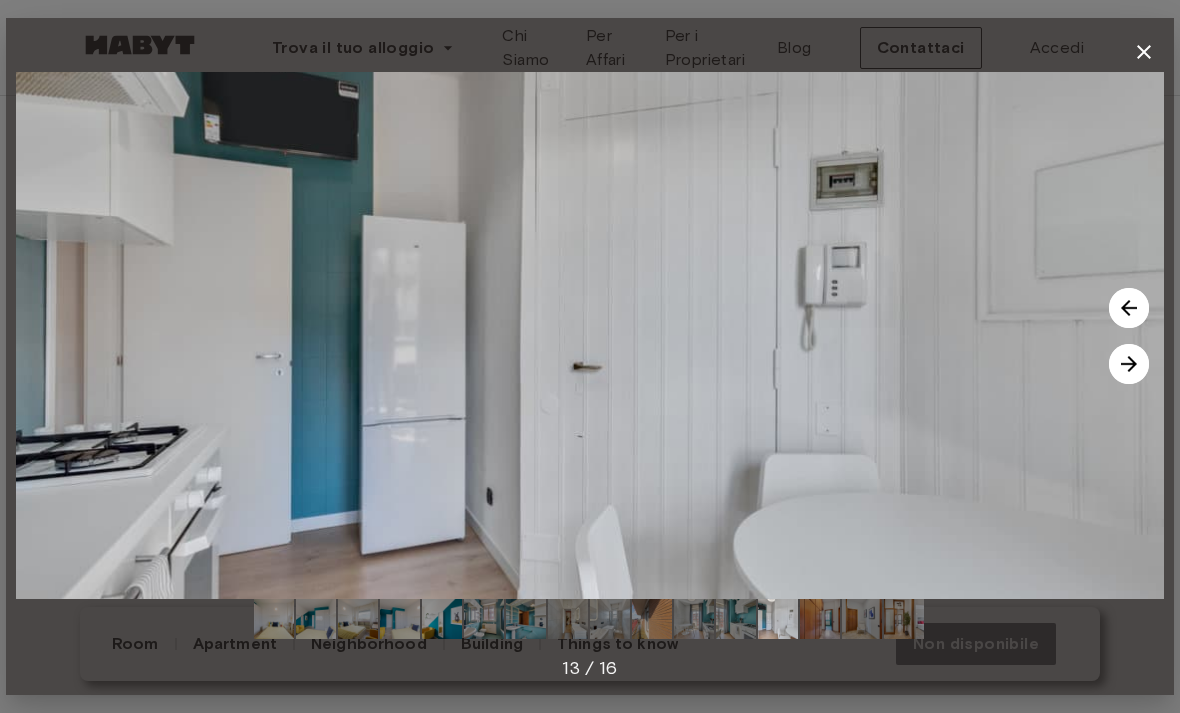 click at bounding box center (1129, 364) 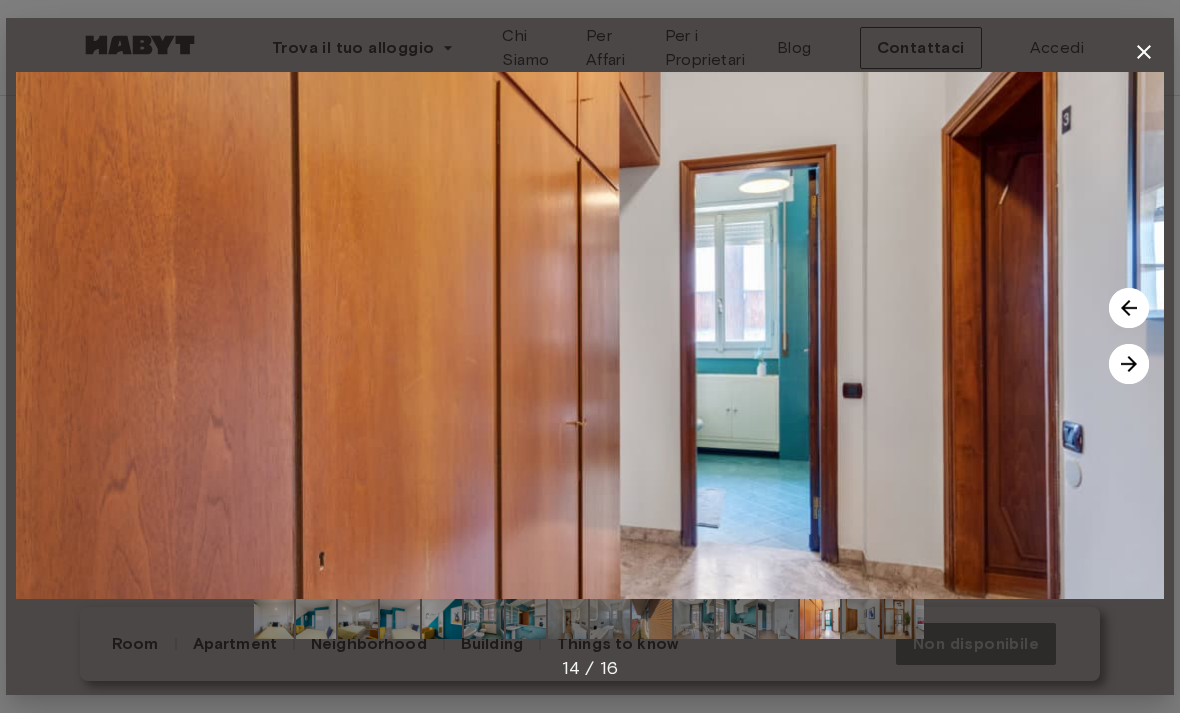 click 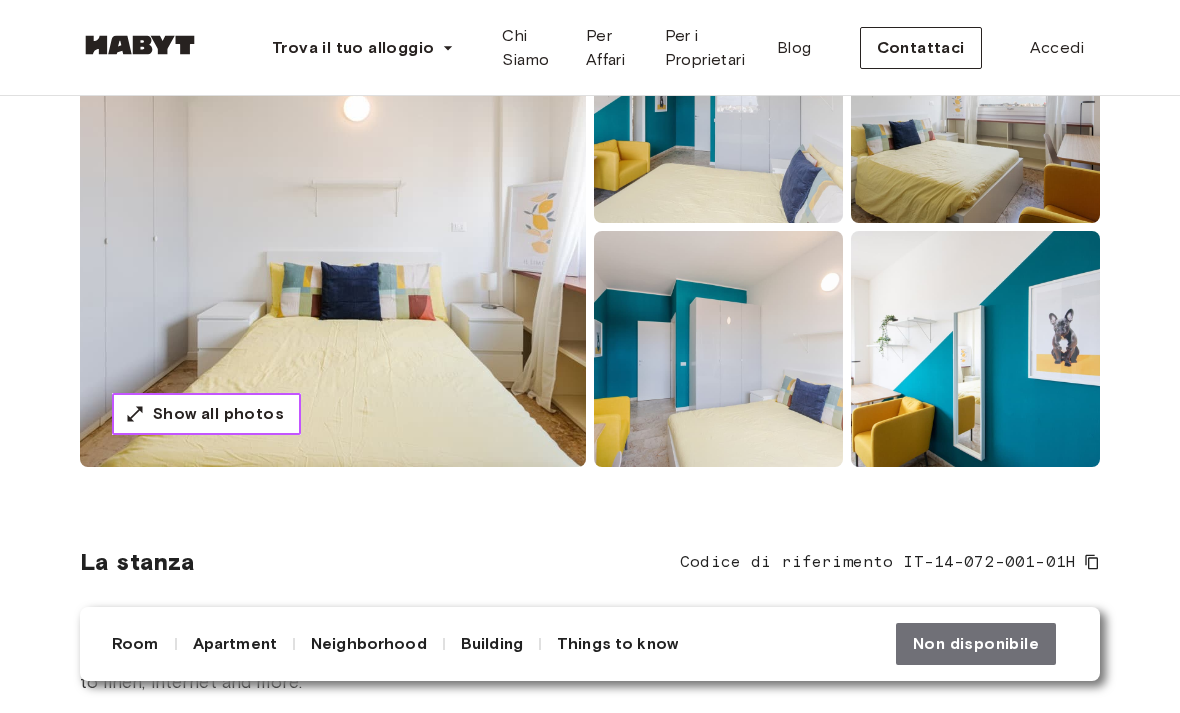 scroll, scrollTop: 0, scrollLeft: 0, axis: both 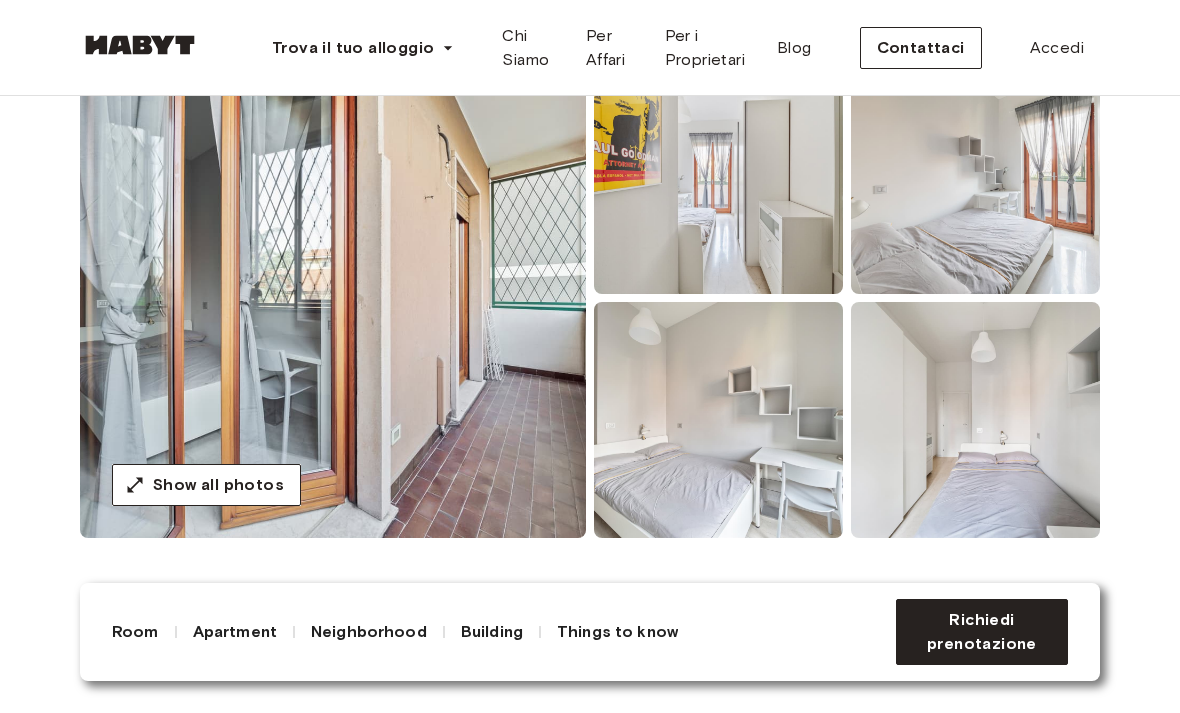 click at bounding box center [333, 298] 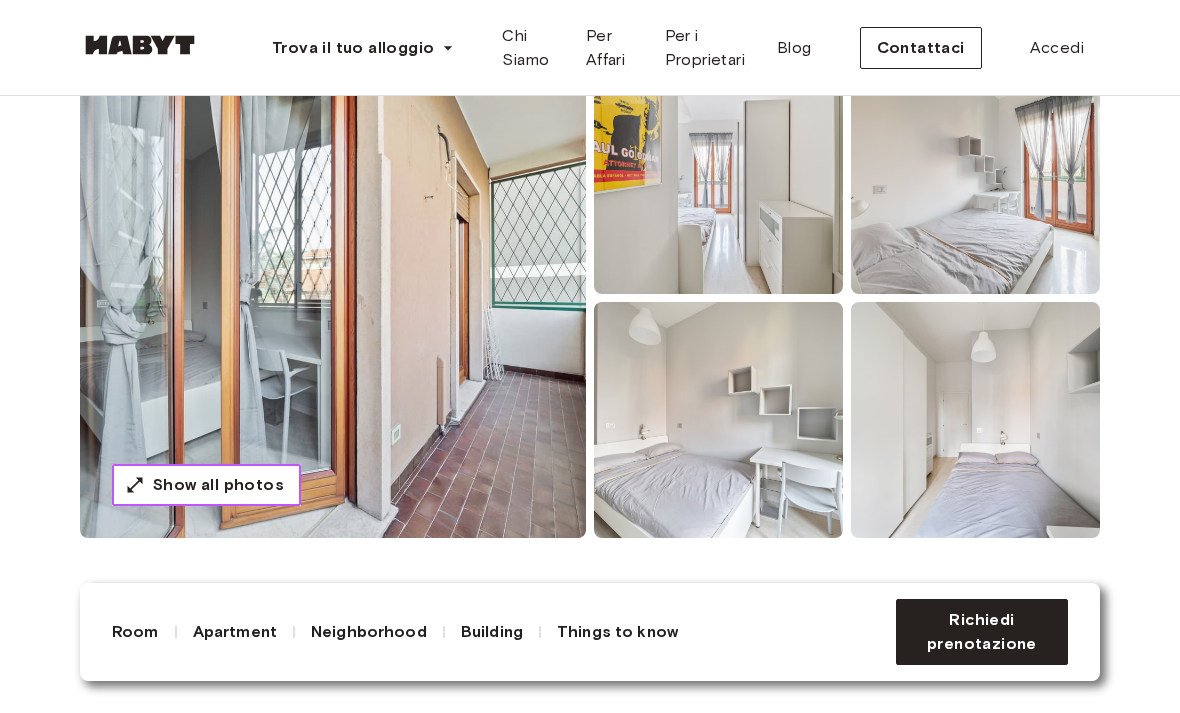 click on "Show all photos" at bounding box center (218, 485) 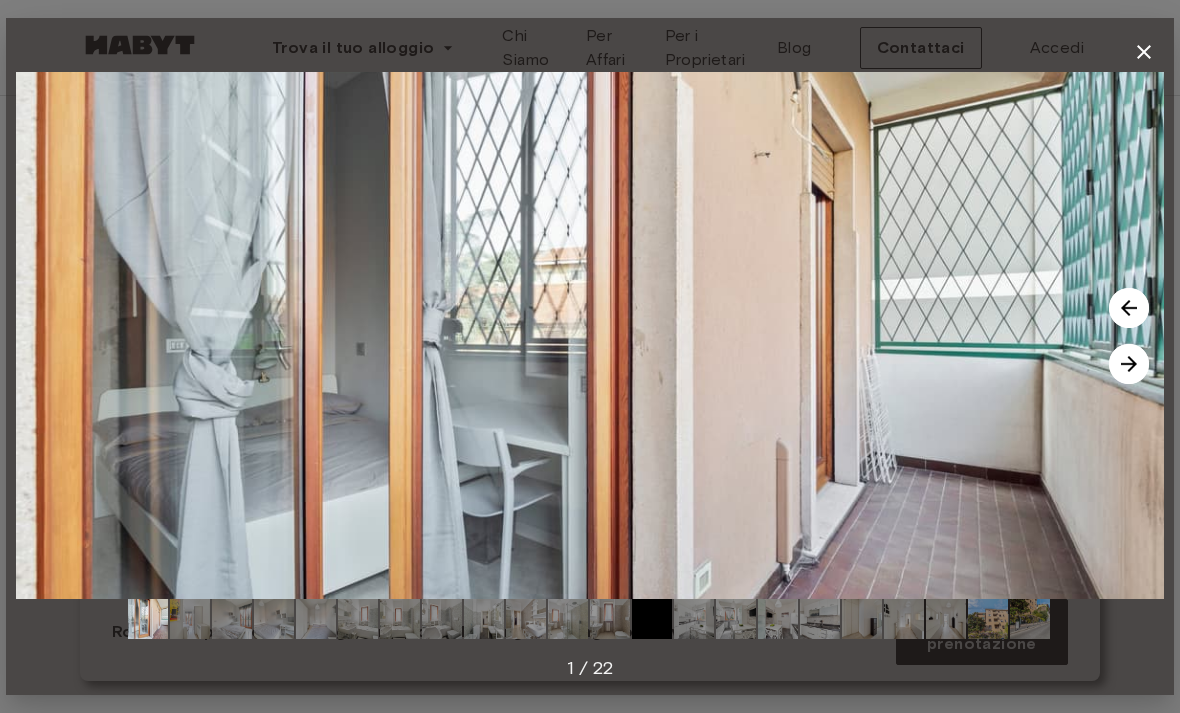 click at bounding box center [1129, 364] 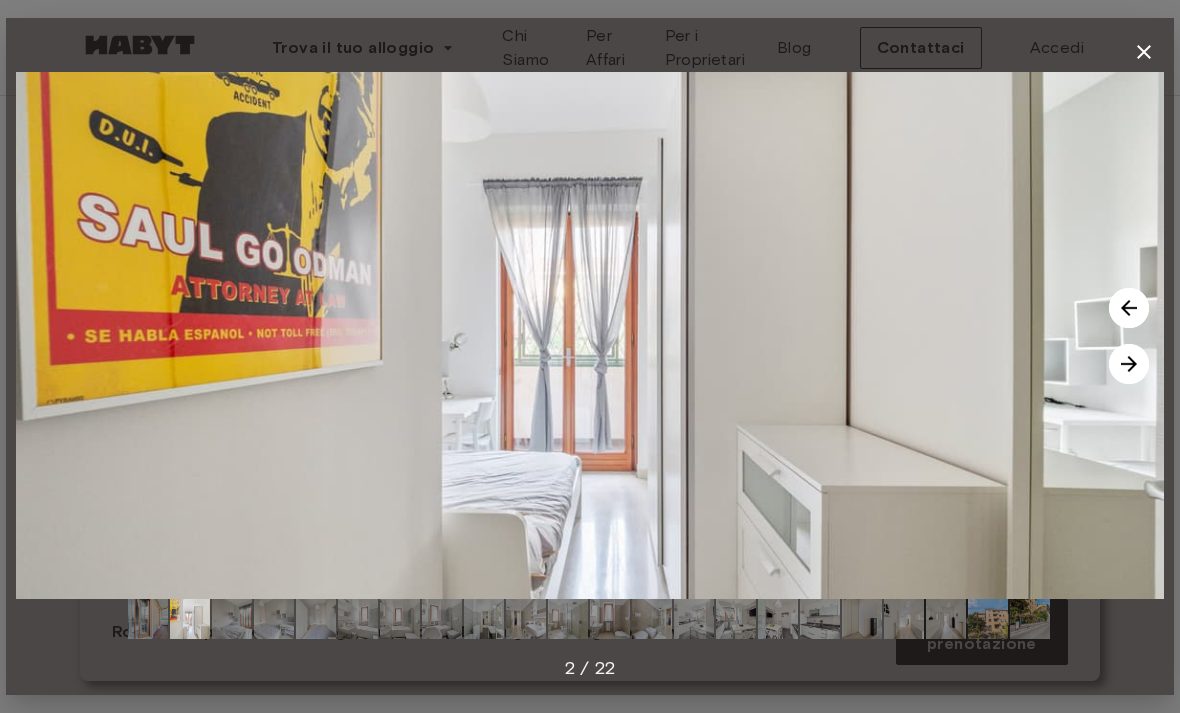 click at bounding box center [1129, 364] 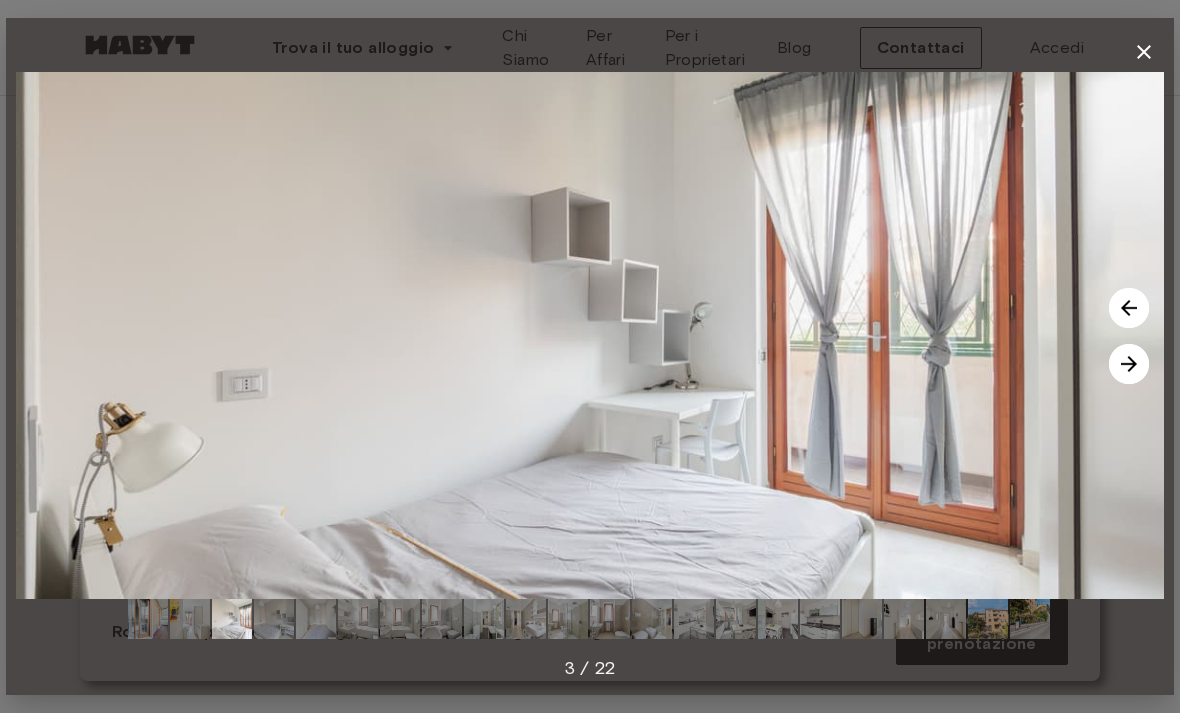 click at bounding box center (590, 335) 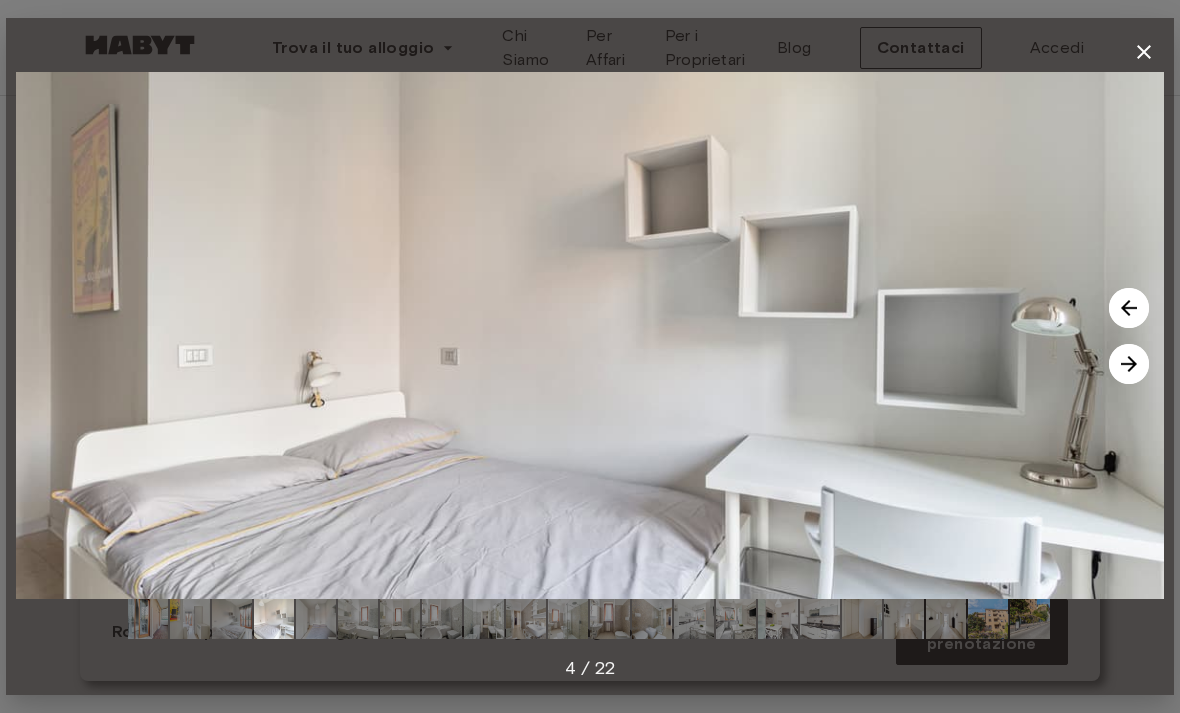 click at bounding box center [1129, 364] 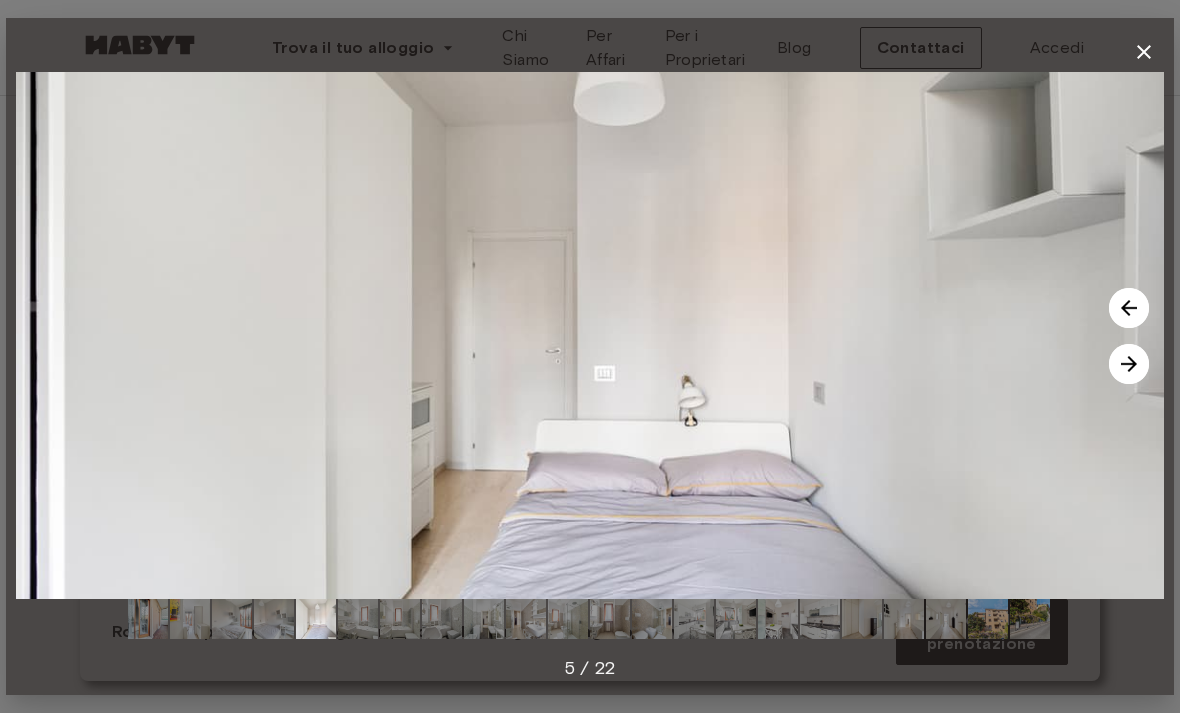 click at bounding box center (1129, 364) 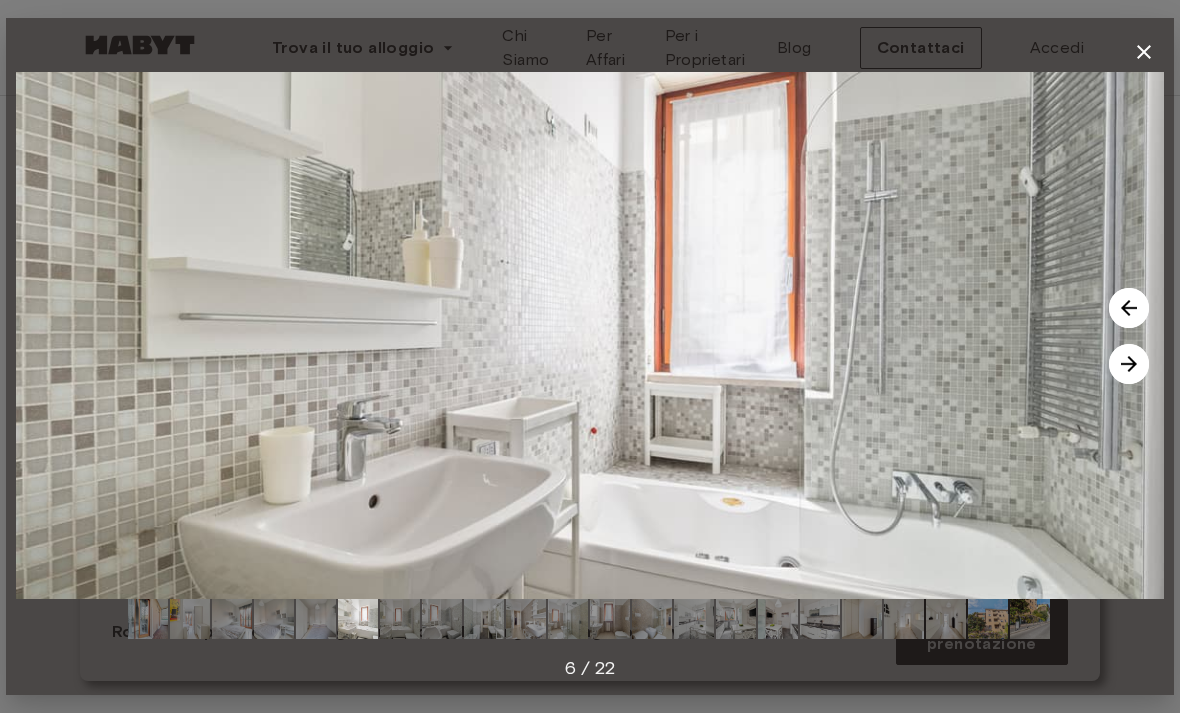 click at bounding box center (1129, 364) 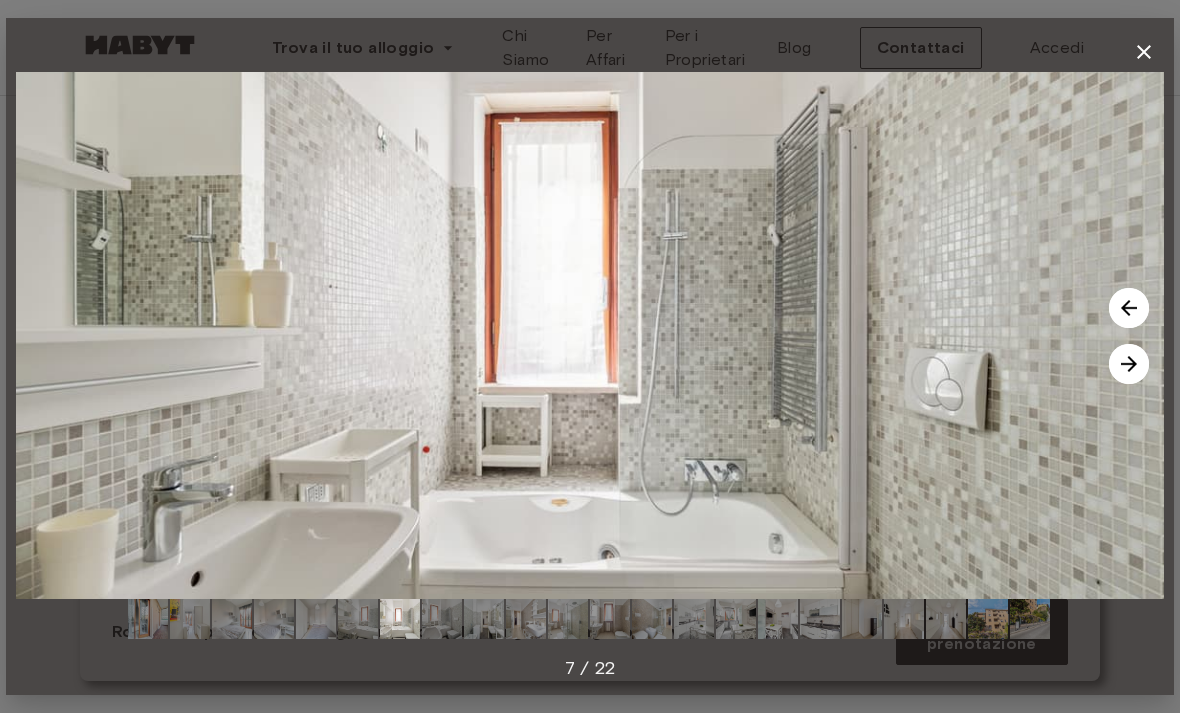 click at bounding box center (1129, 364) 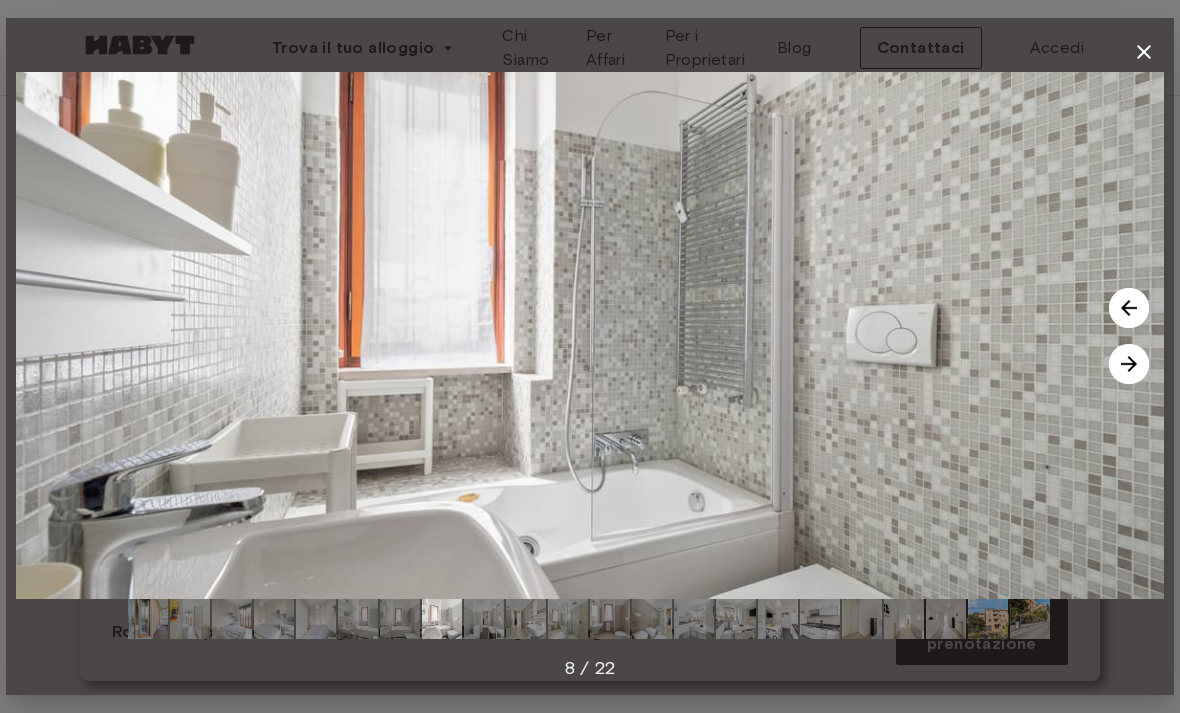click at bounding box center [1129, 364] 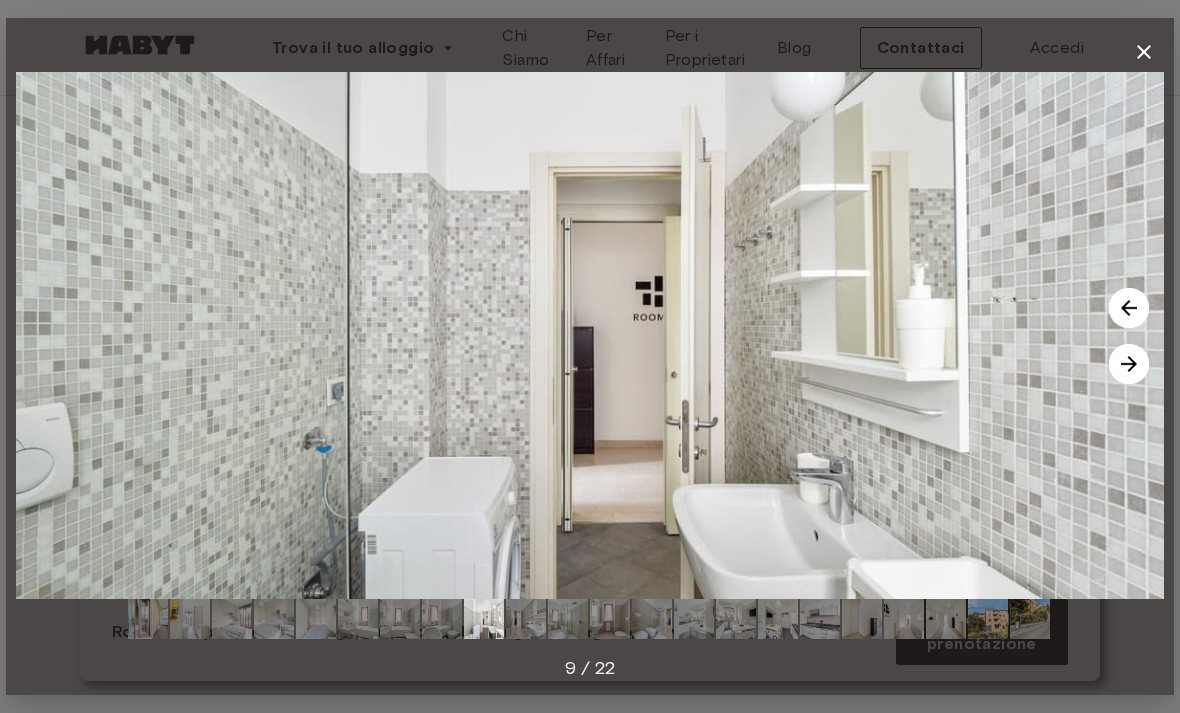 click at bounding box center (590, 335) 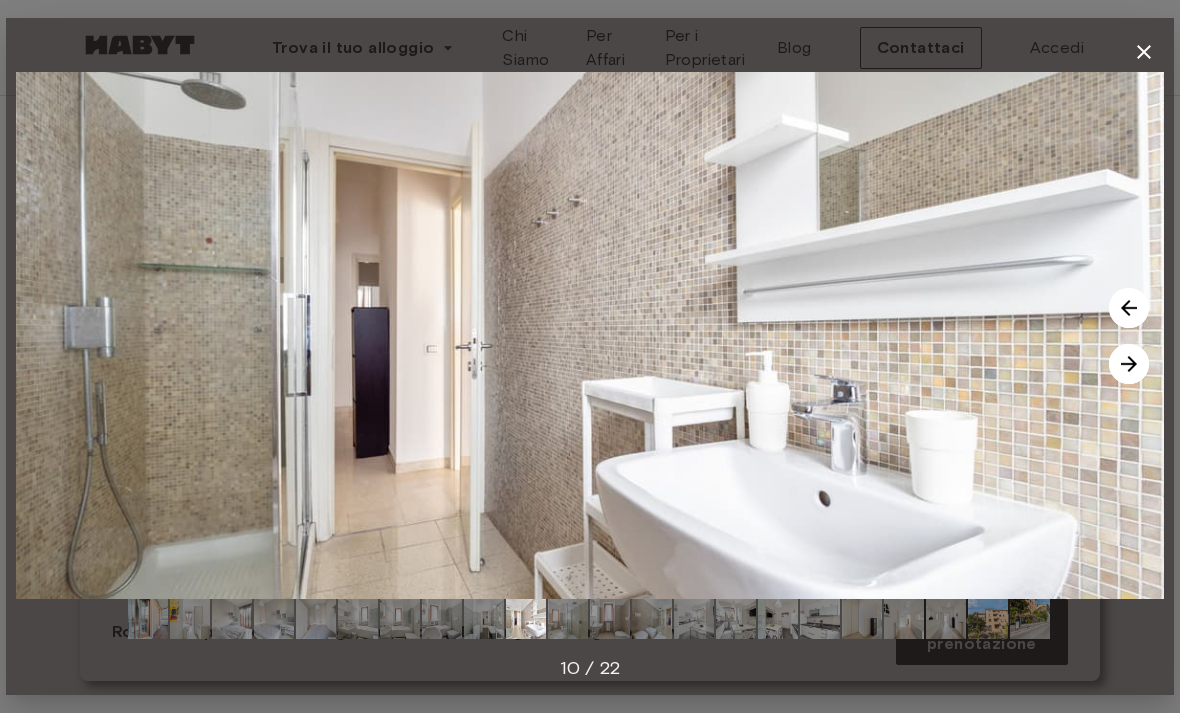 click at bounding box center (1129, 364) 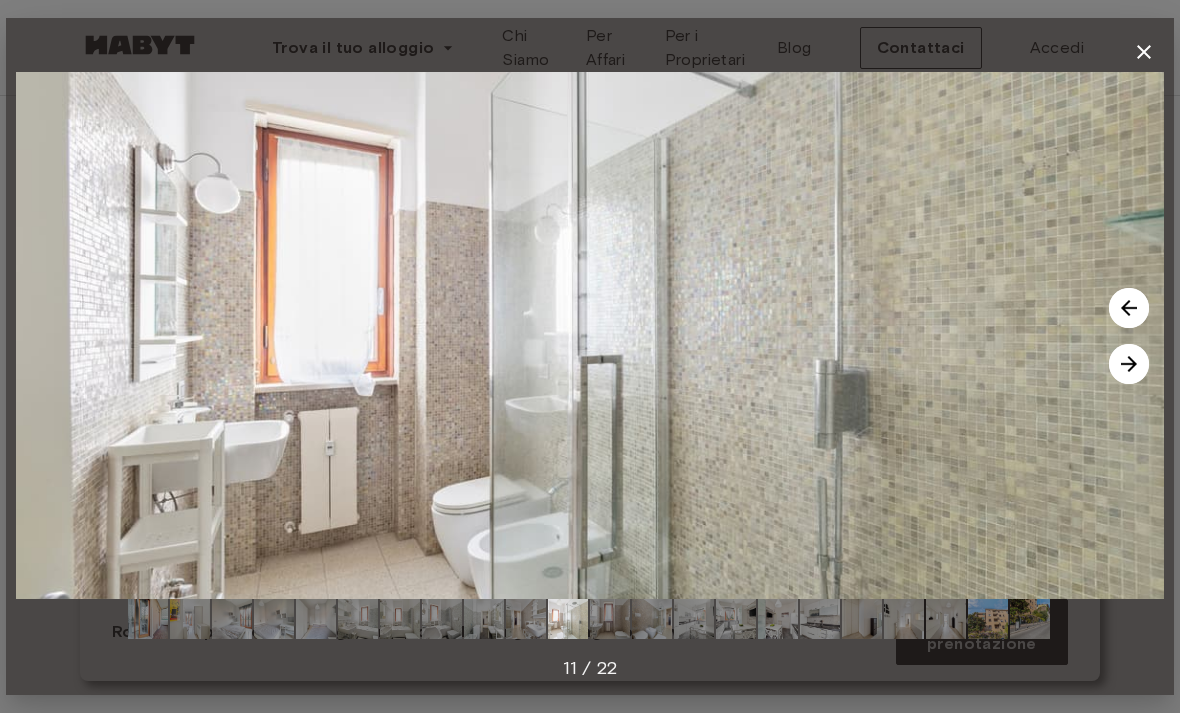click at bounding box center [1144, 52] 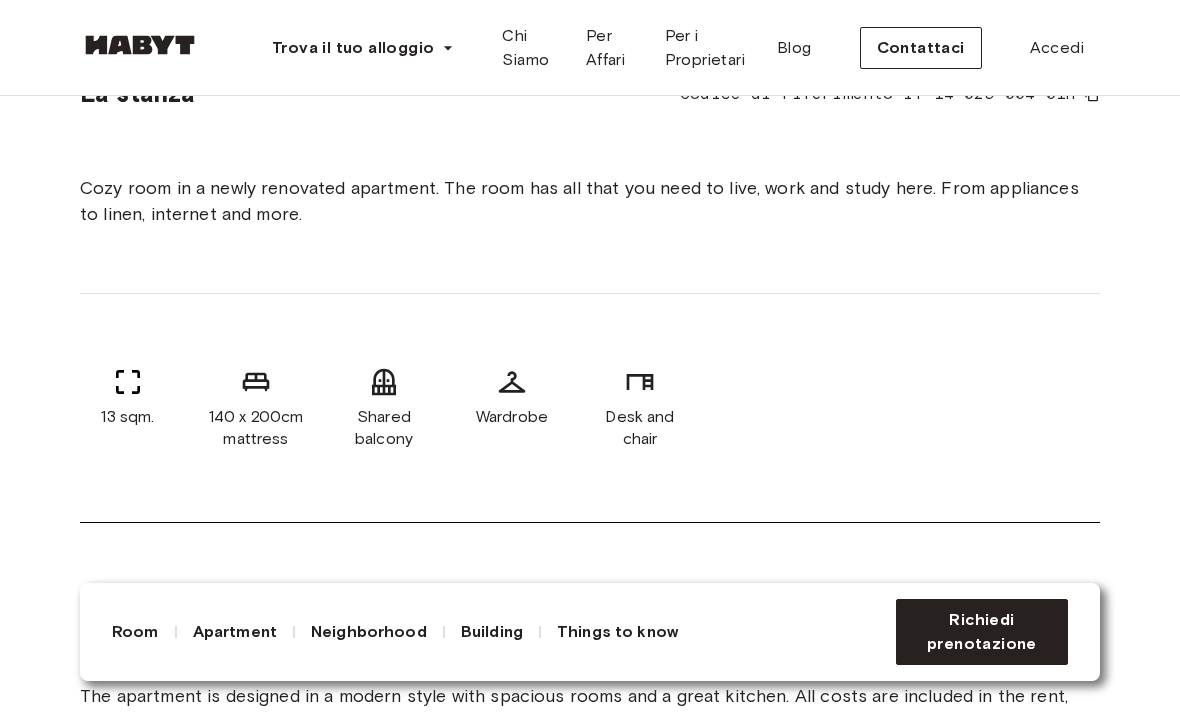 scroll, scrollTop: 687, scrollLeft: 0, axis: vertical 